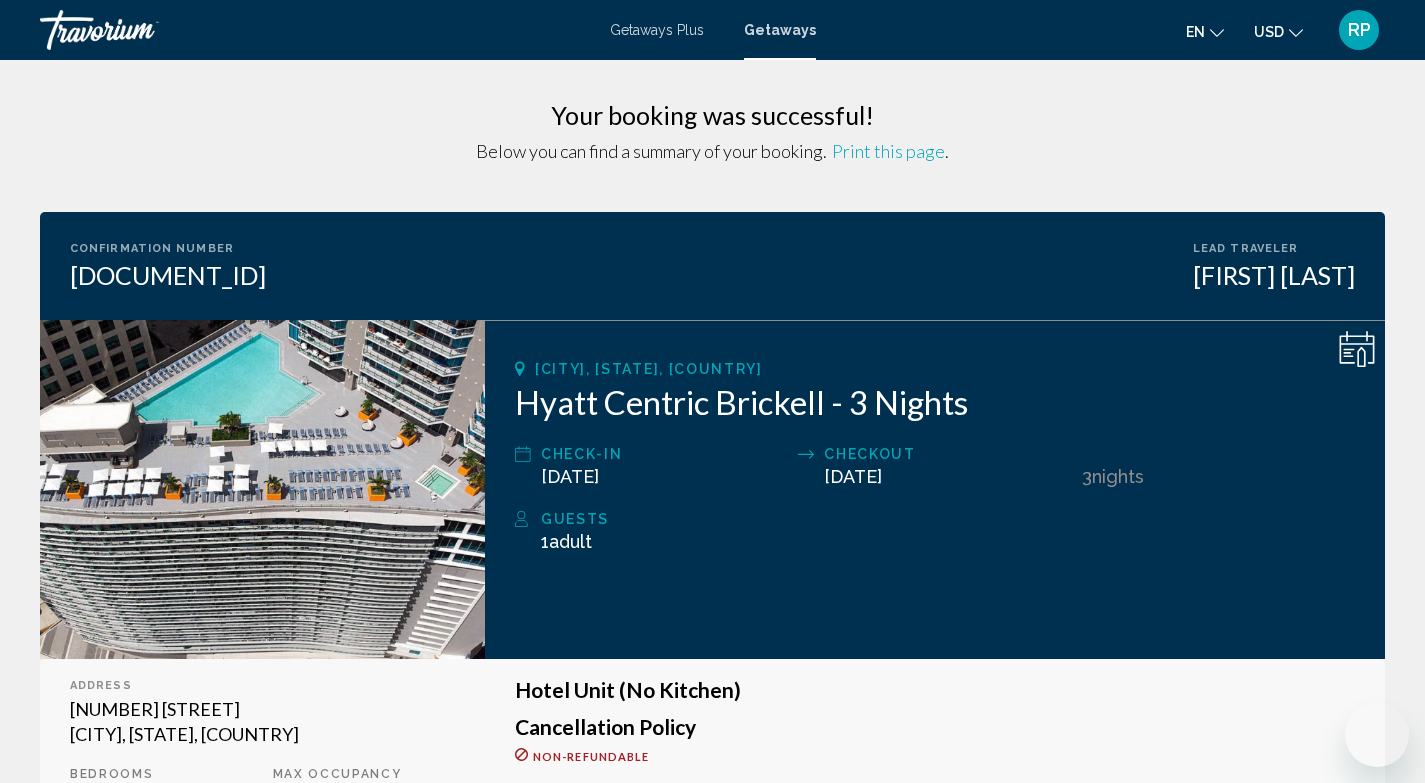 scroll, scrollTop: 85, scrollLeft: 0, axis: vertical 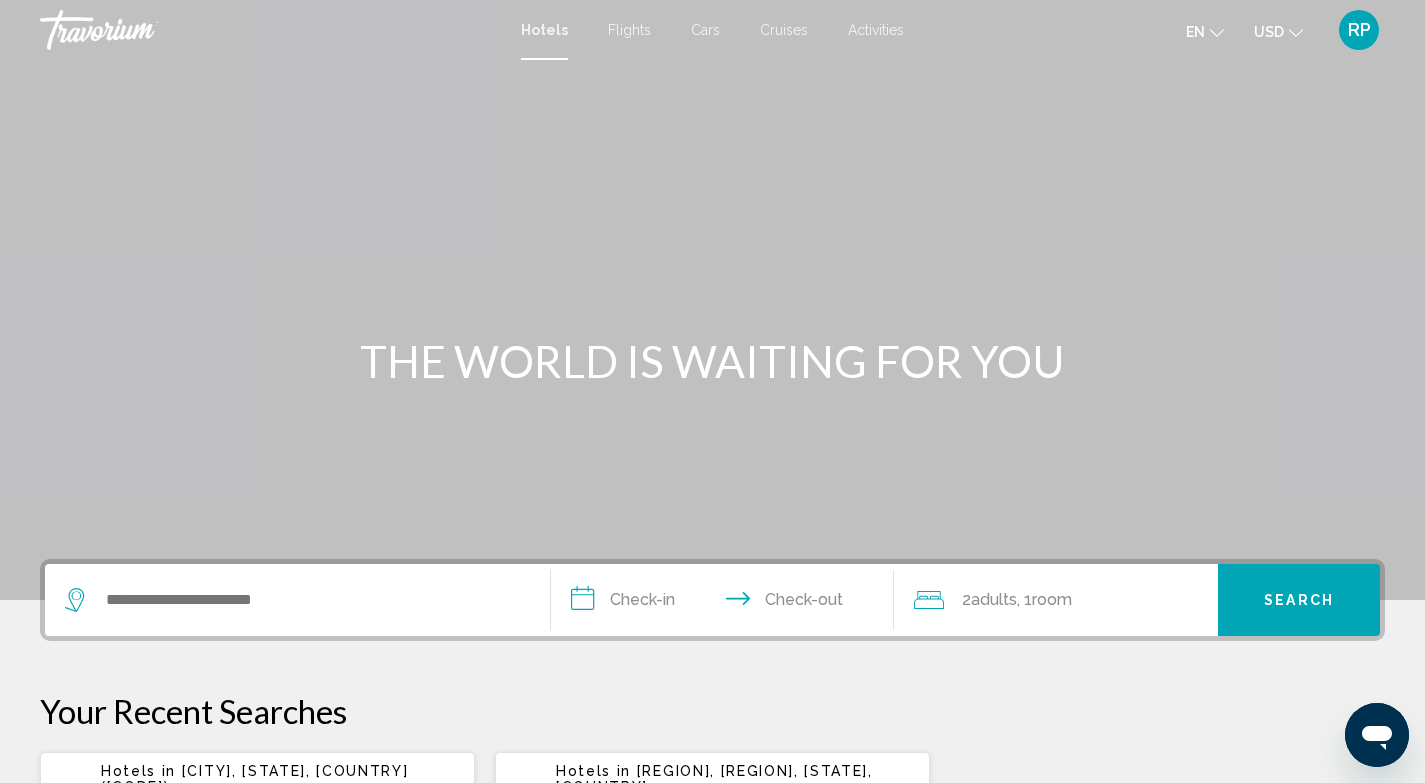 click on "Cars" at bounding box center [705, 30] 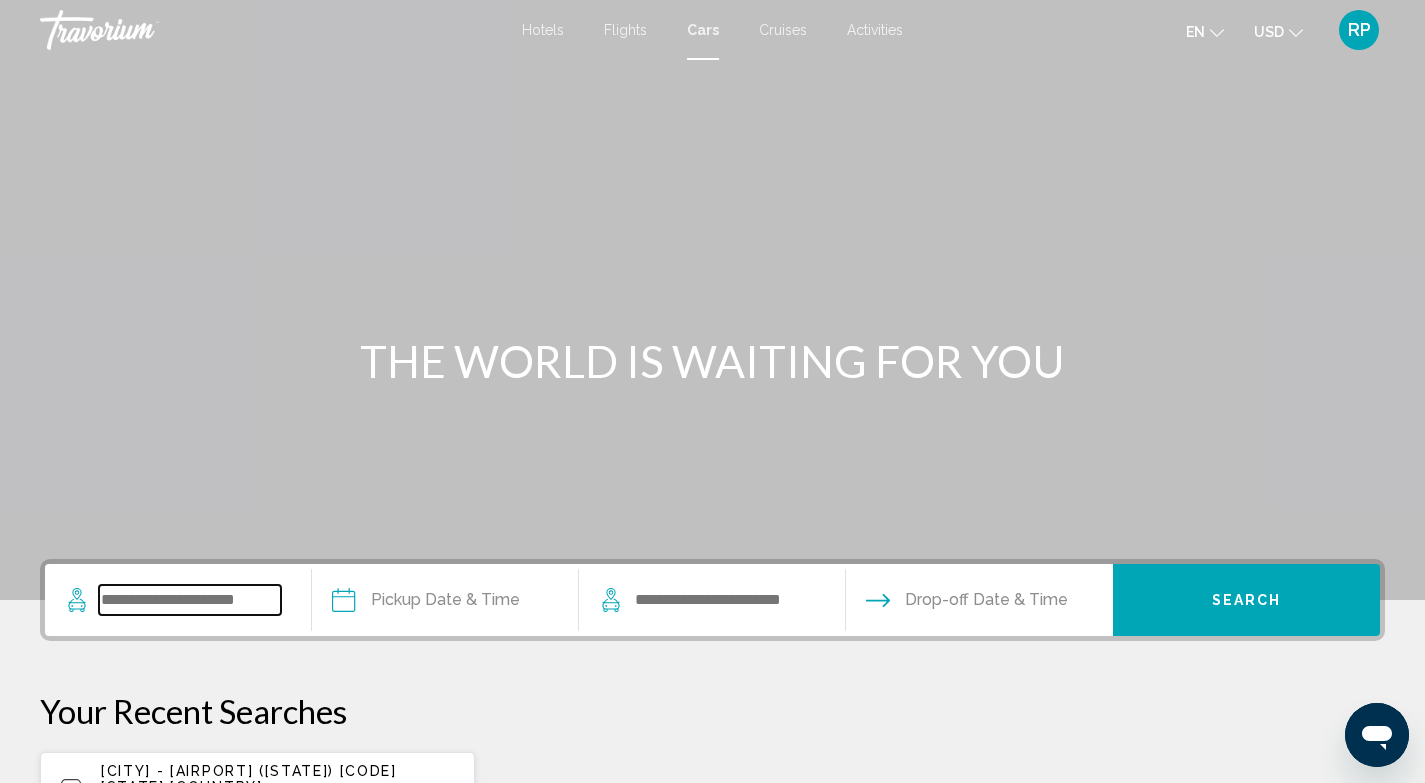 click at bounding box center [190, 600] 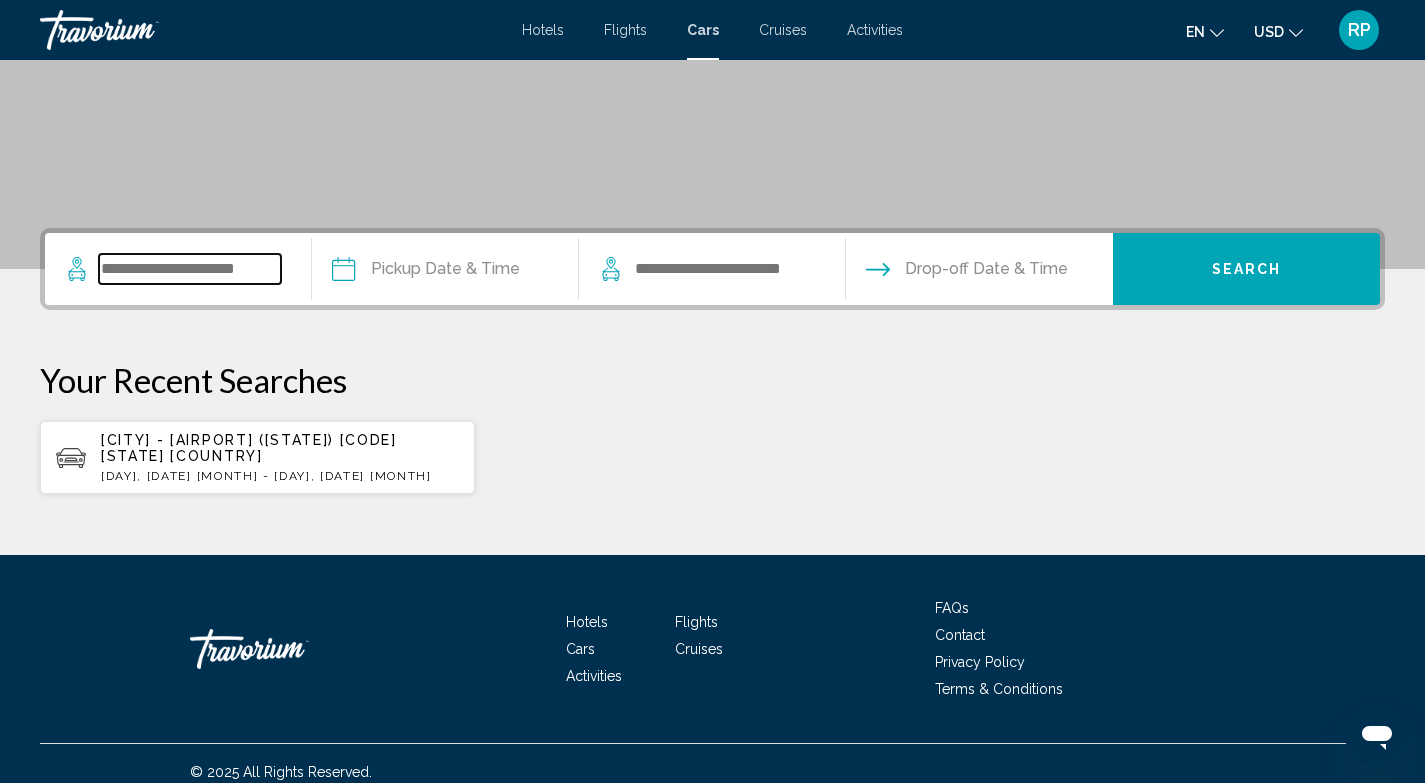 scroll, scrollTop: 332, scrollLeft: 0, axis: vertical 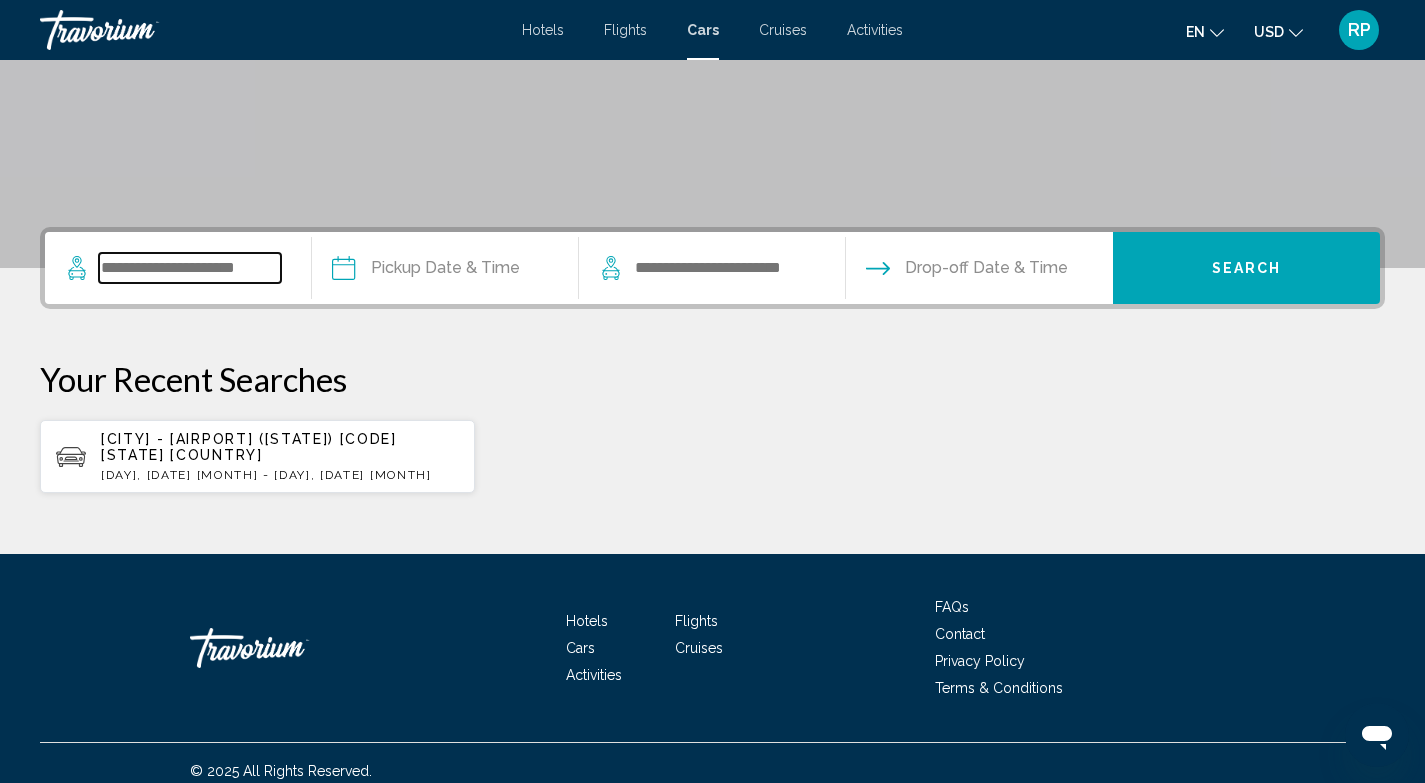 click at bounding box center [190, 268] 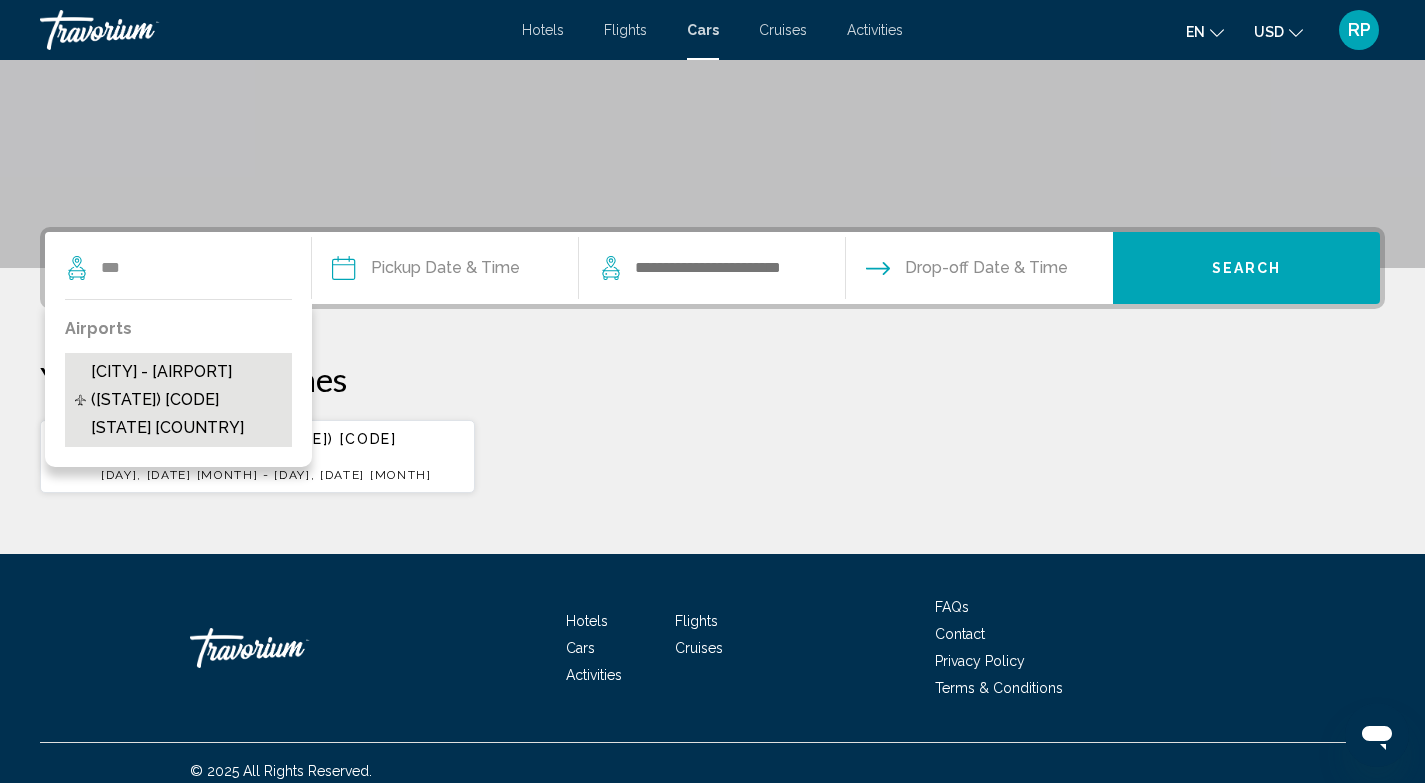 click on "Miami - Airport (Florida) [MIA] [FL] [US]" at bounding box center [186, 400] 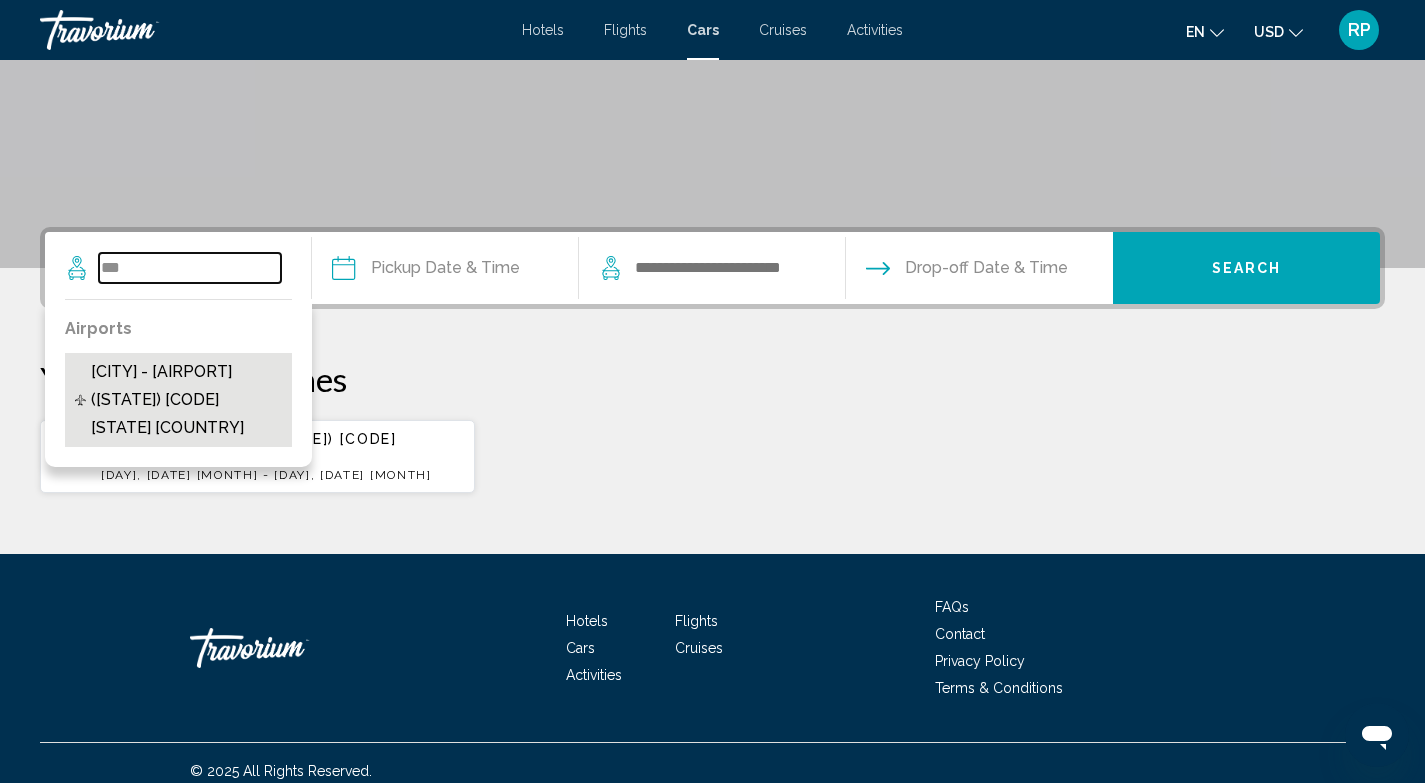type on "**********" 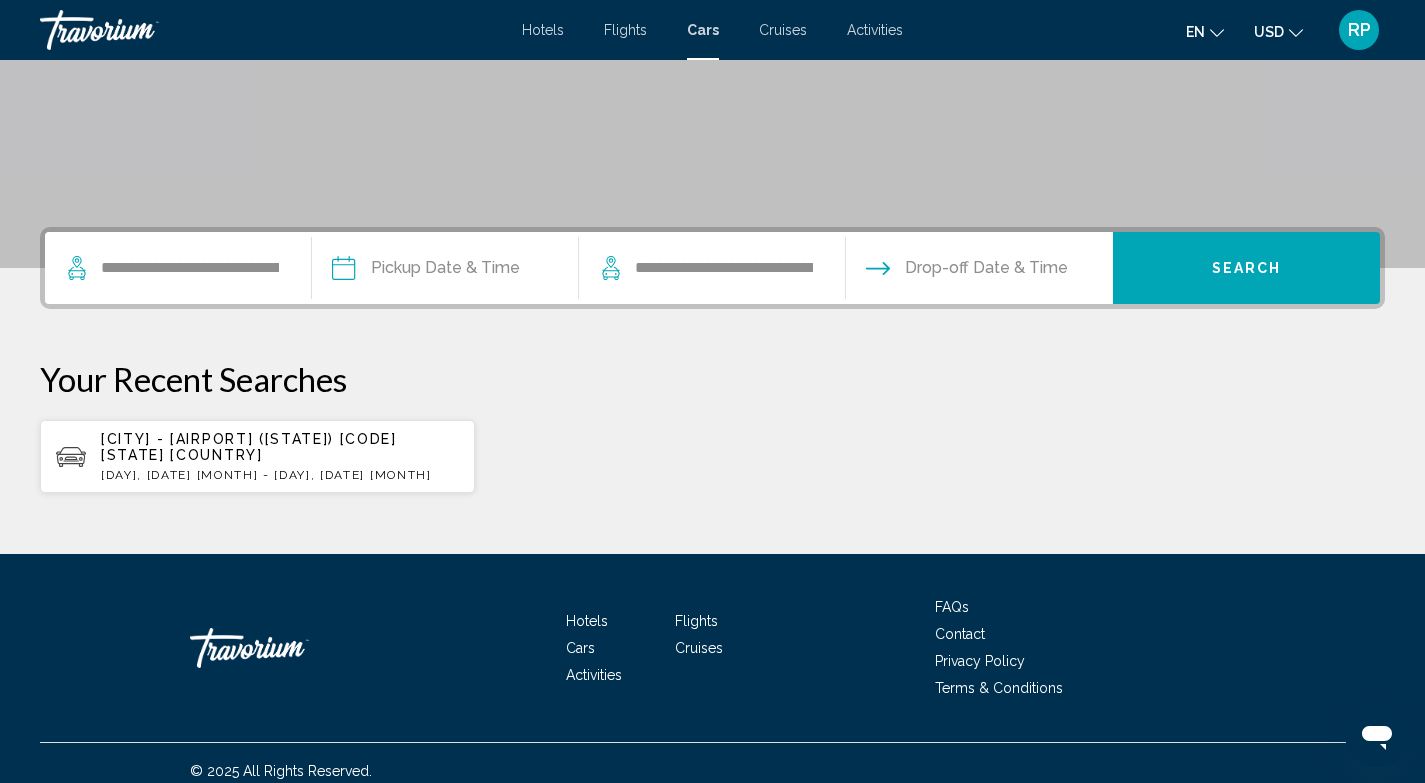 click at bounding box center [444, 271] 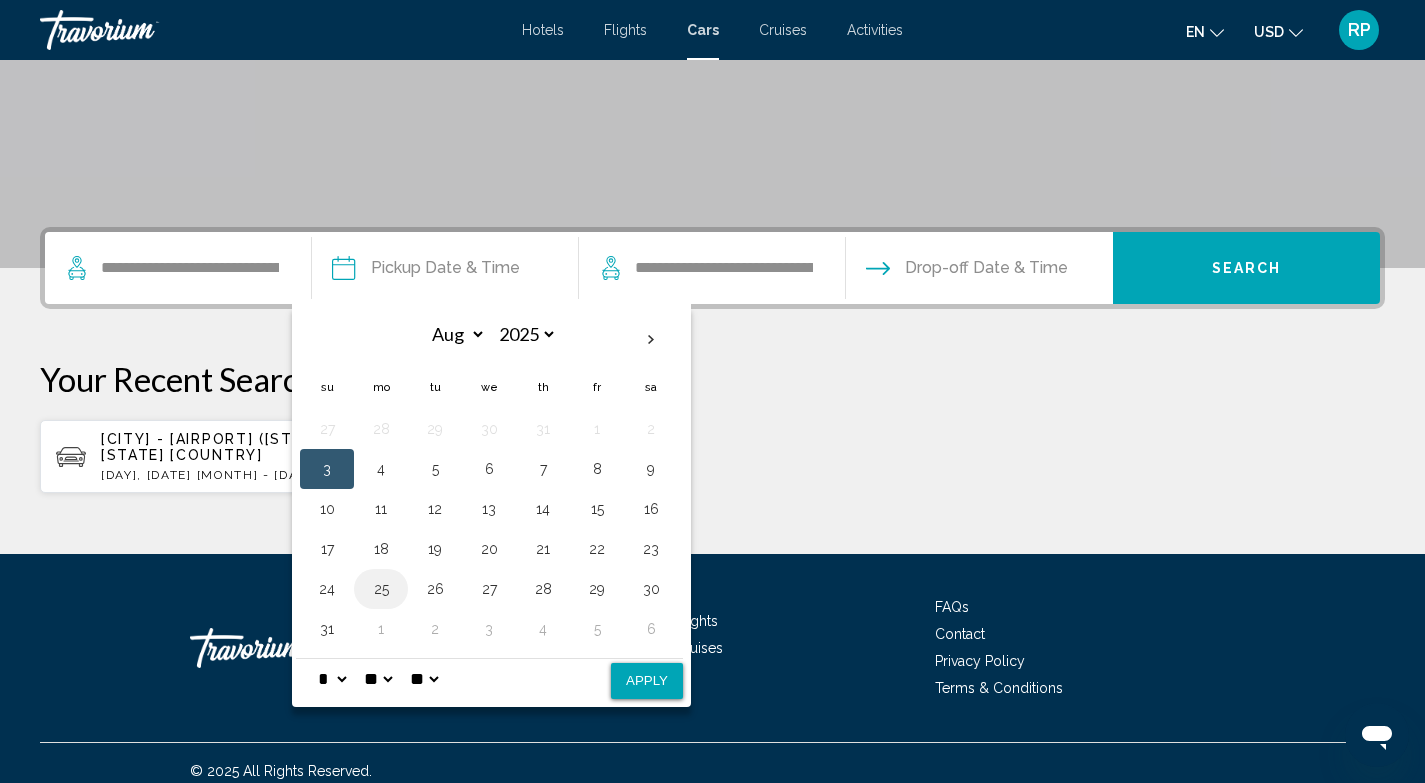 click on "25" at bounding box center (381, 589) 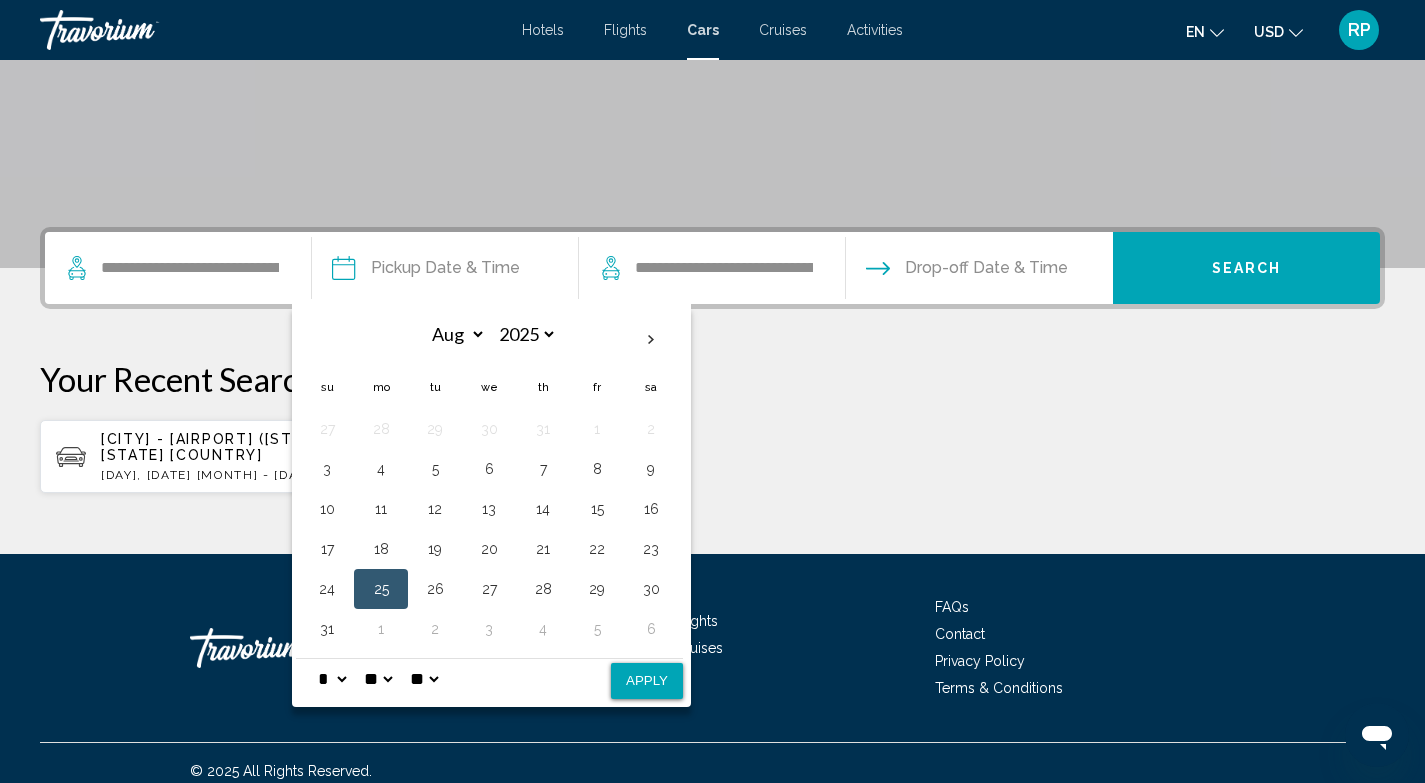 click on "* * * * * * * * * ** ** **" at bounding box center (332, 679) 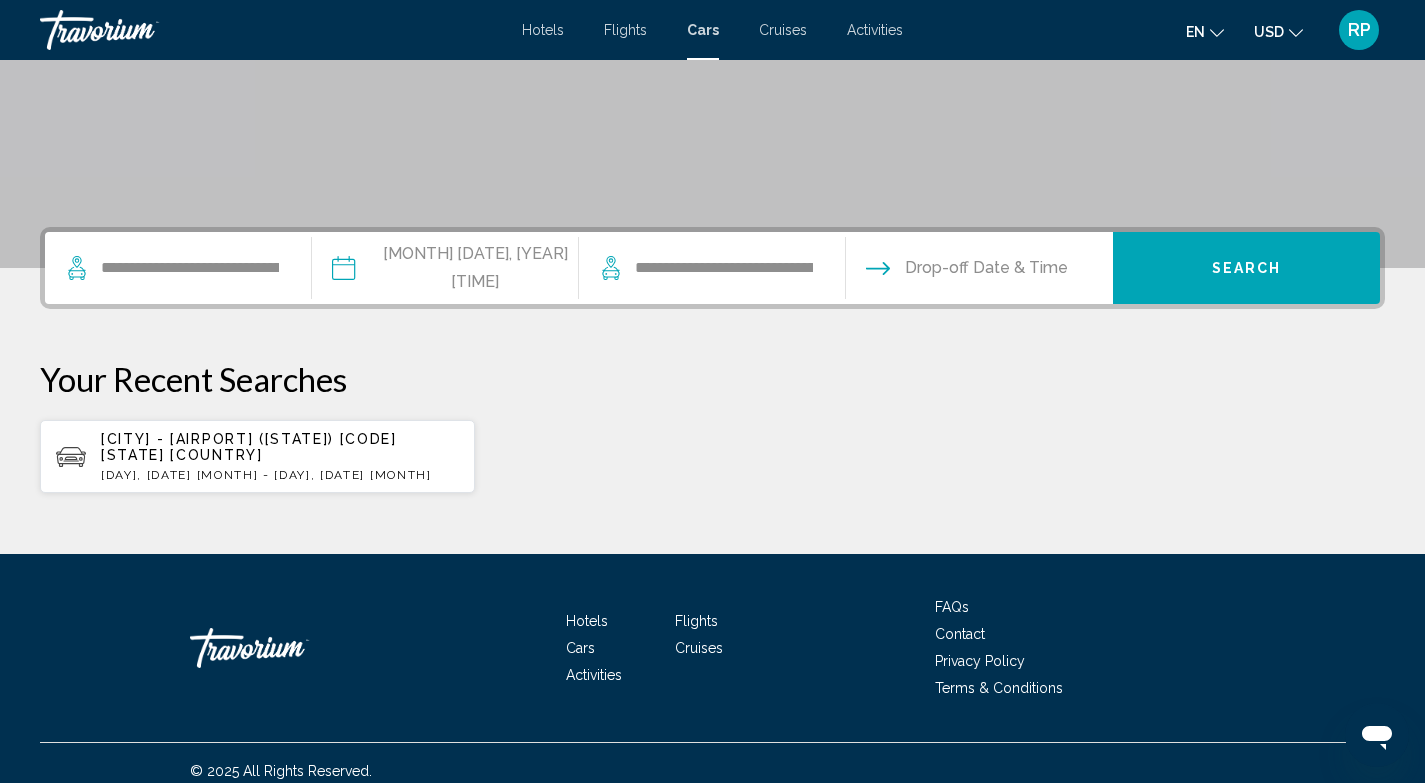 click at bounding box center (978, 271) 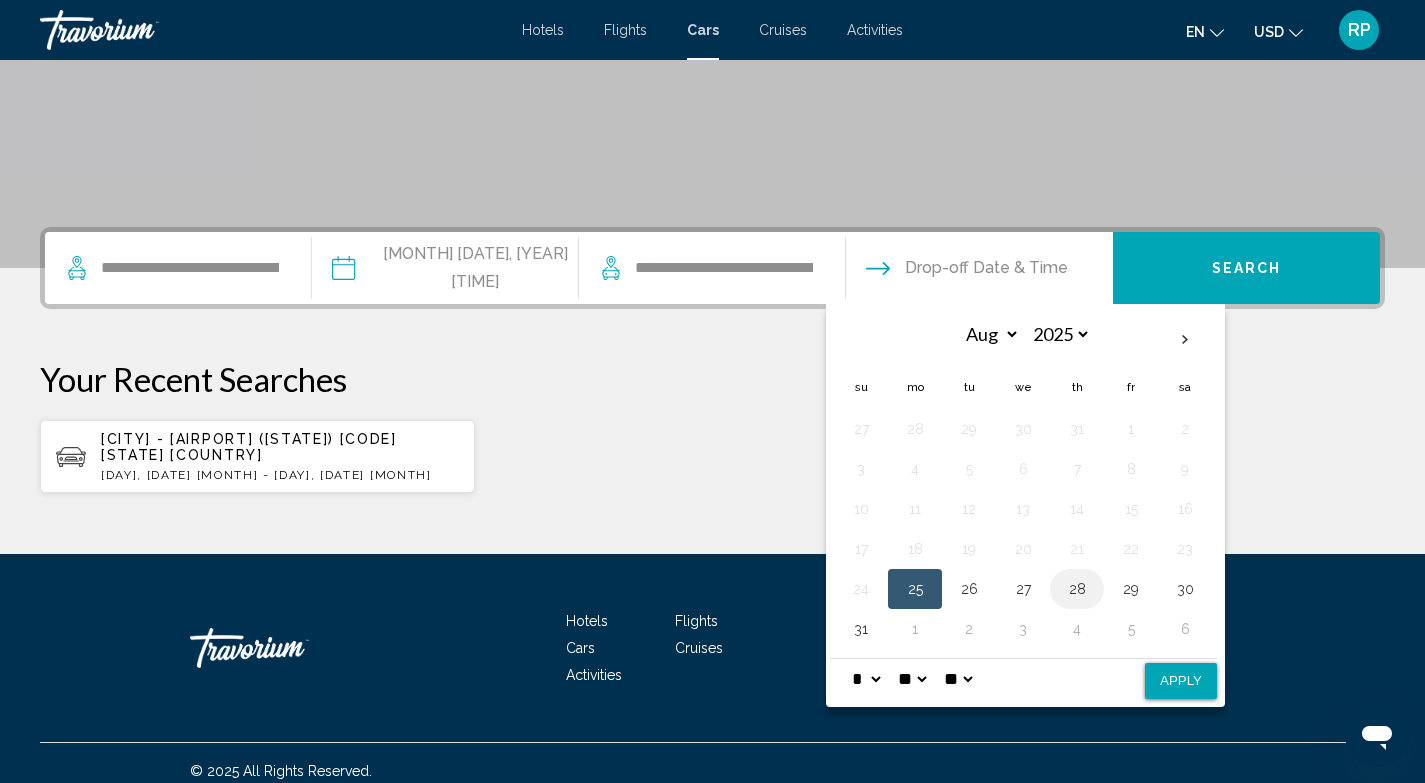 click on "28" at bounding box center (1077, 589) 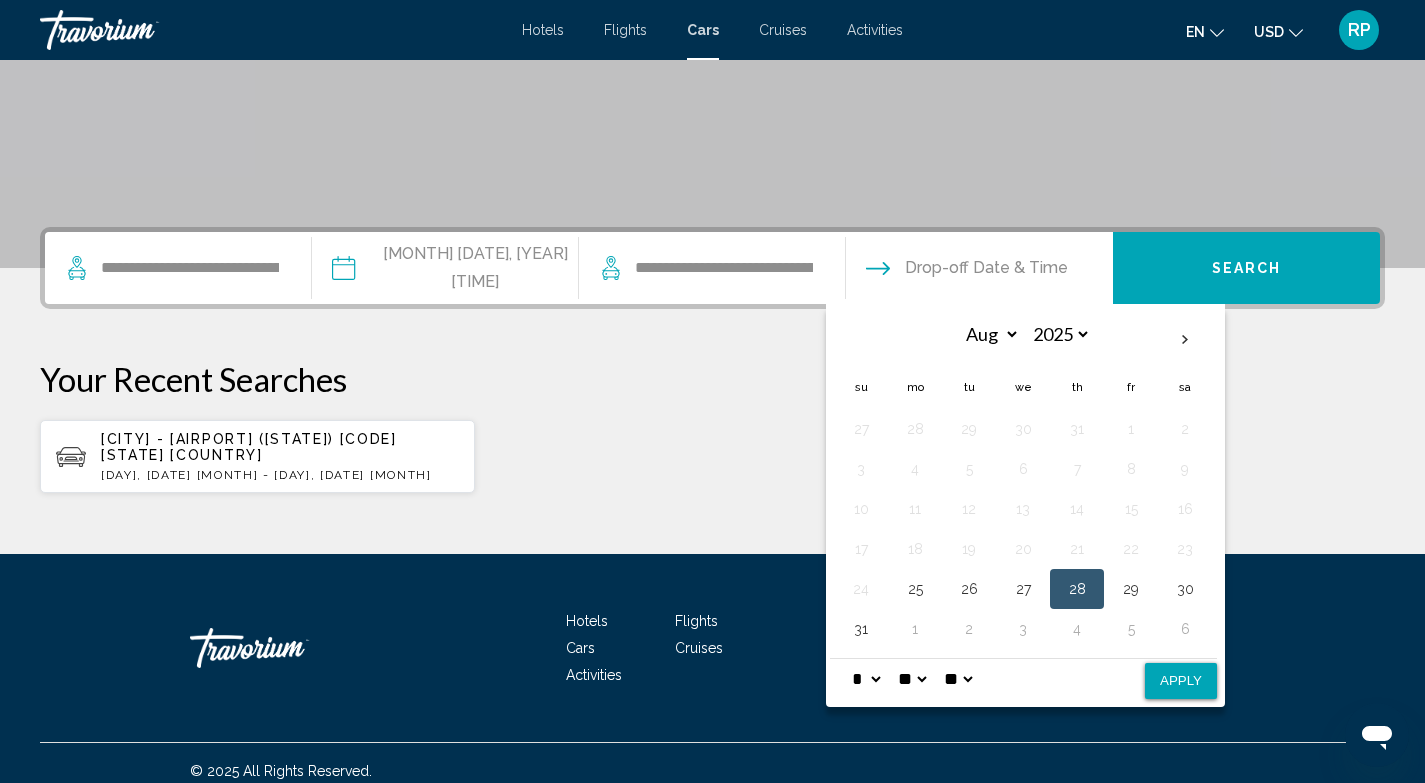 click on "* * * * * * * * * ** ** **" at bounding box center [866, 679] 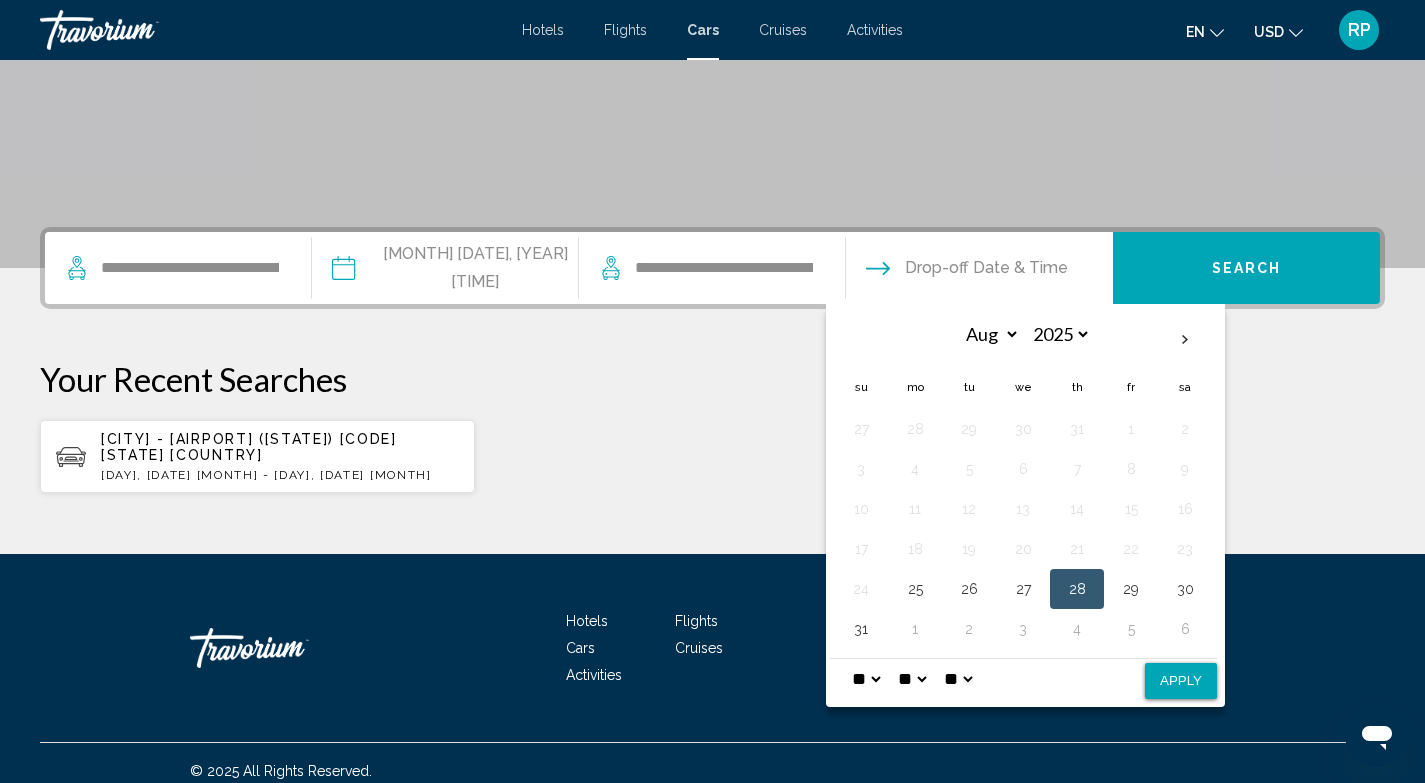 click on "Apply" at bounding box center (1181, 681) 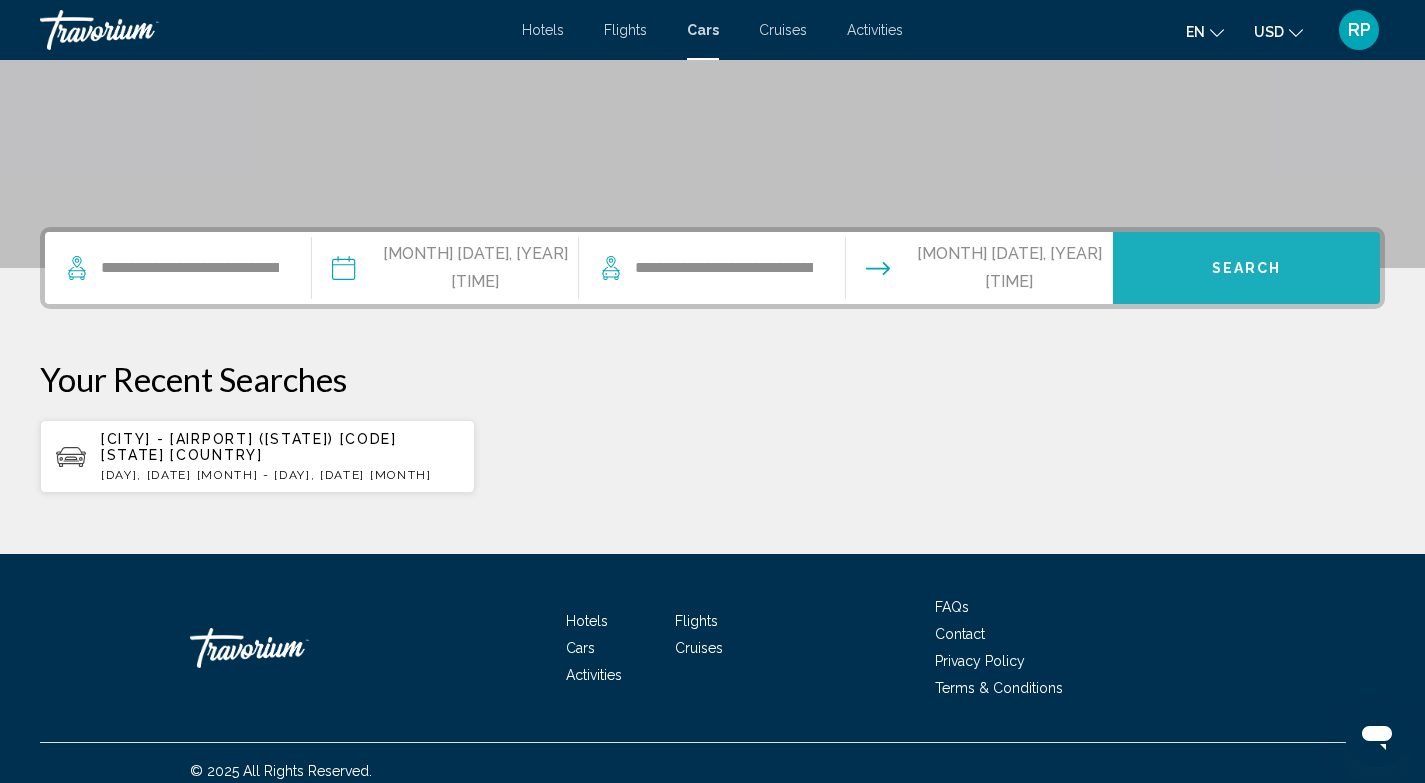 click on "Search" at bounding box center [1247, 269] 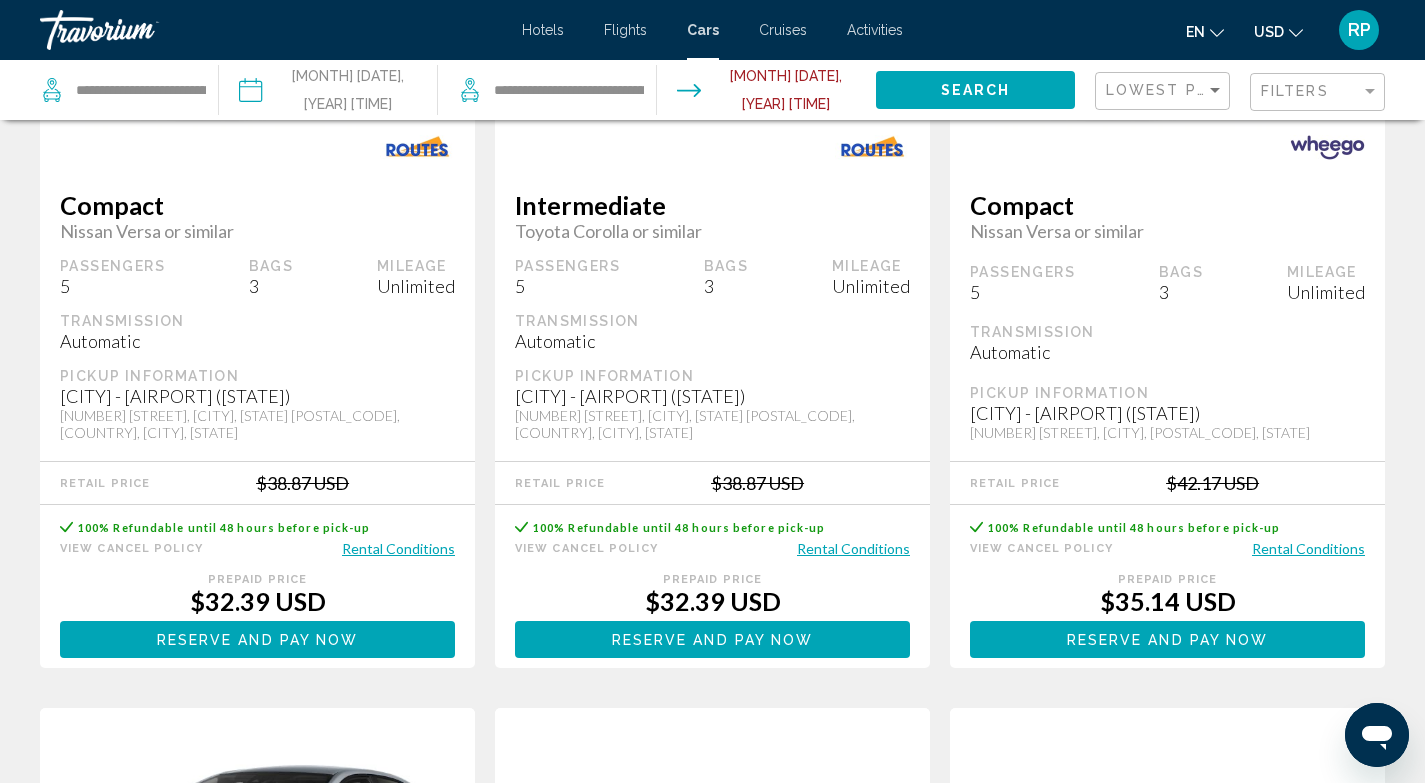 scroll, scrollTop: 49, scrollLeft: 0, axis: vertical 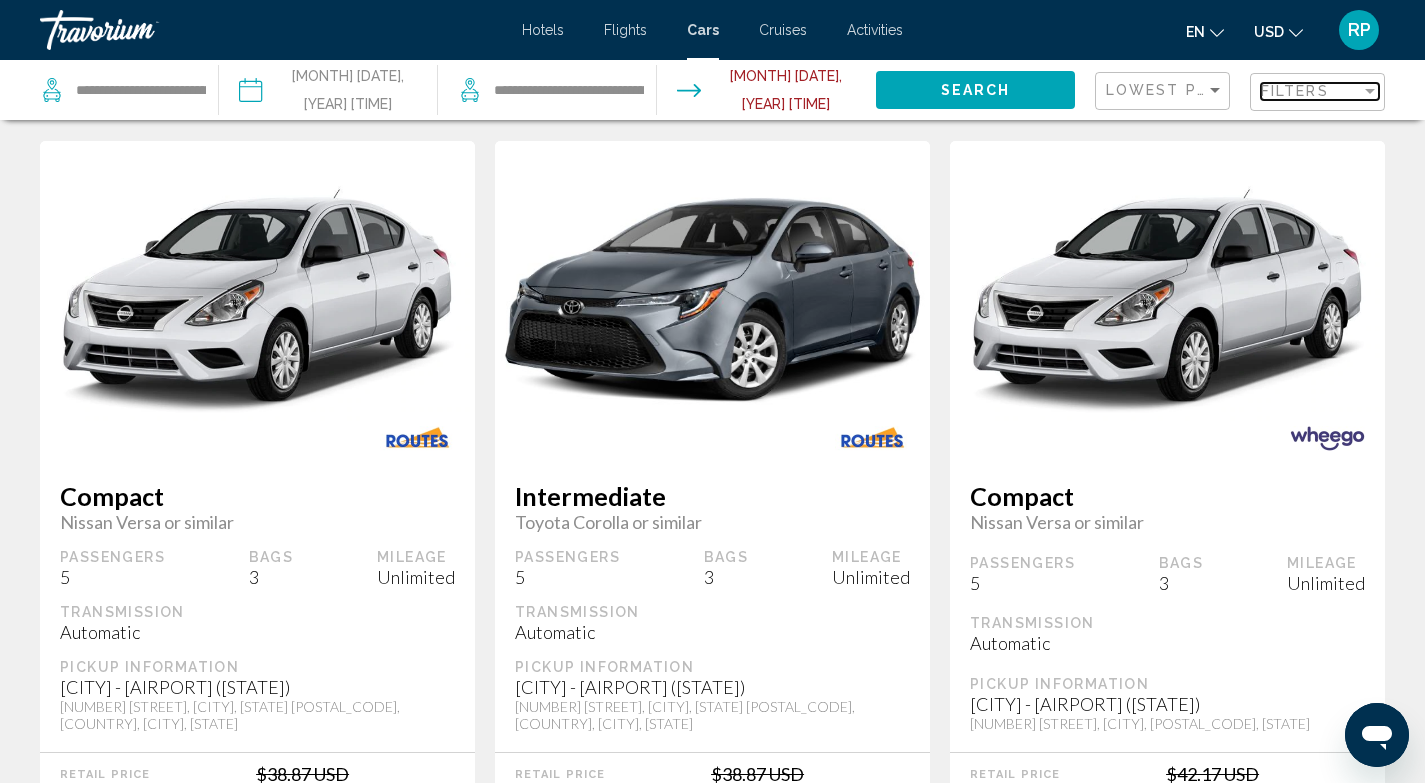 click on "Filters" at bounding box center [1295, 91] 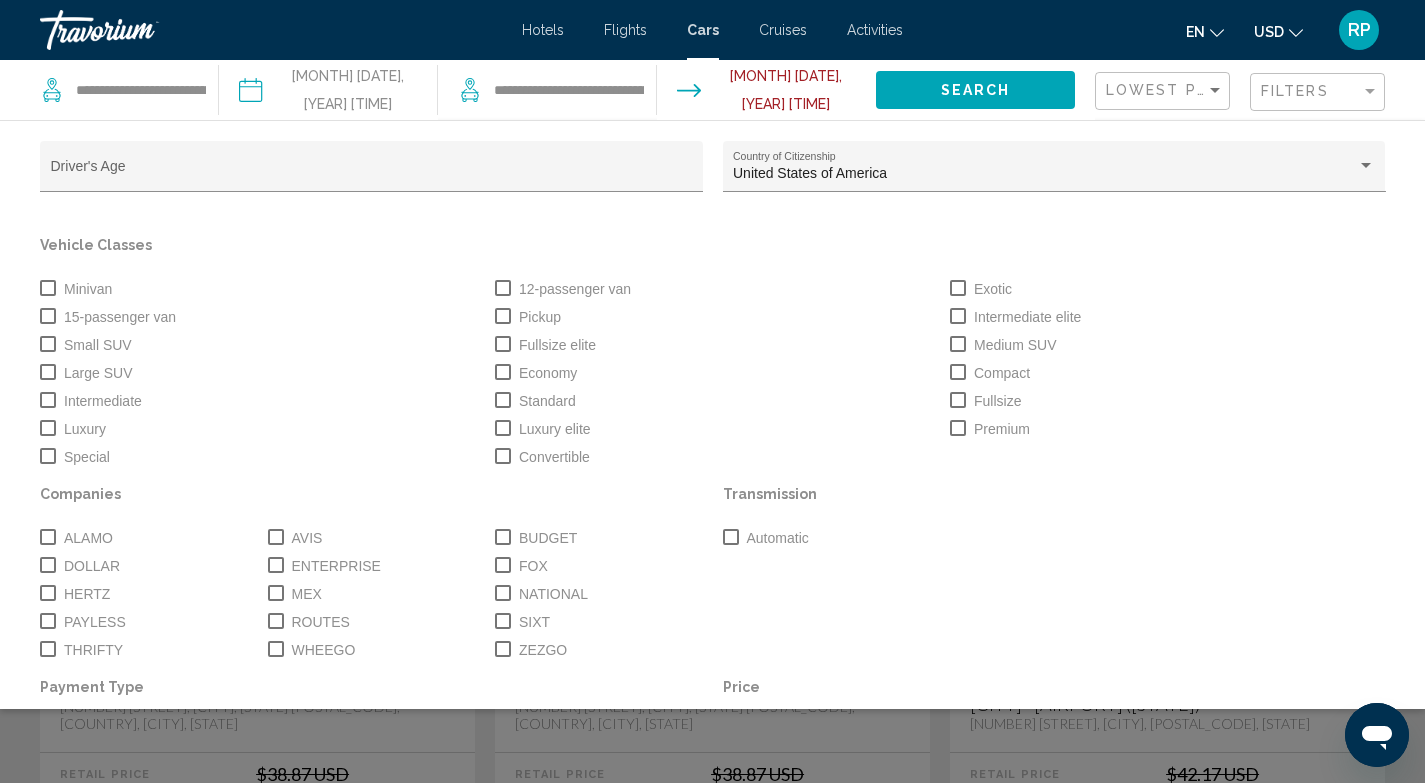 click at bounding box center [48, 428] 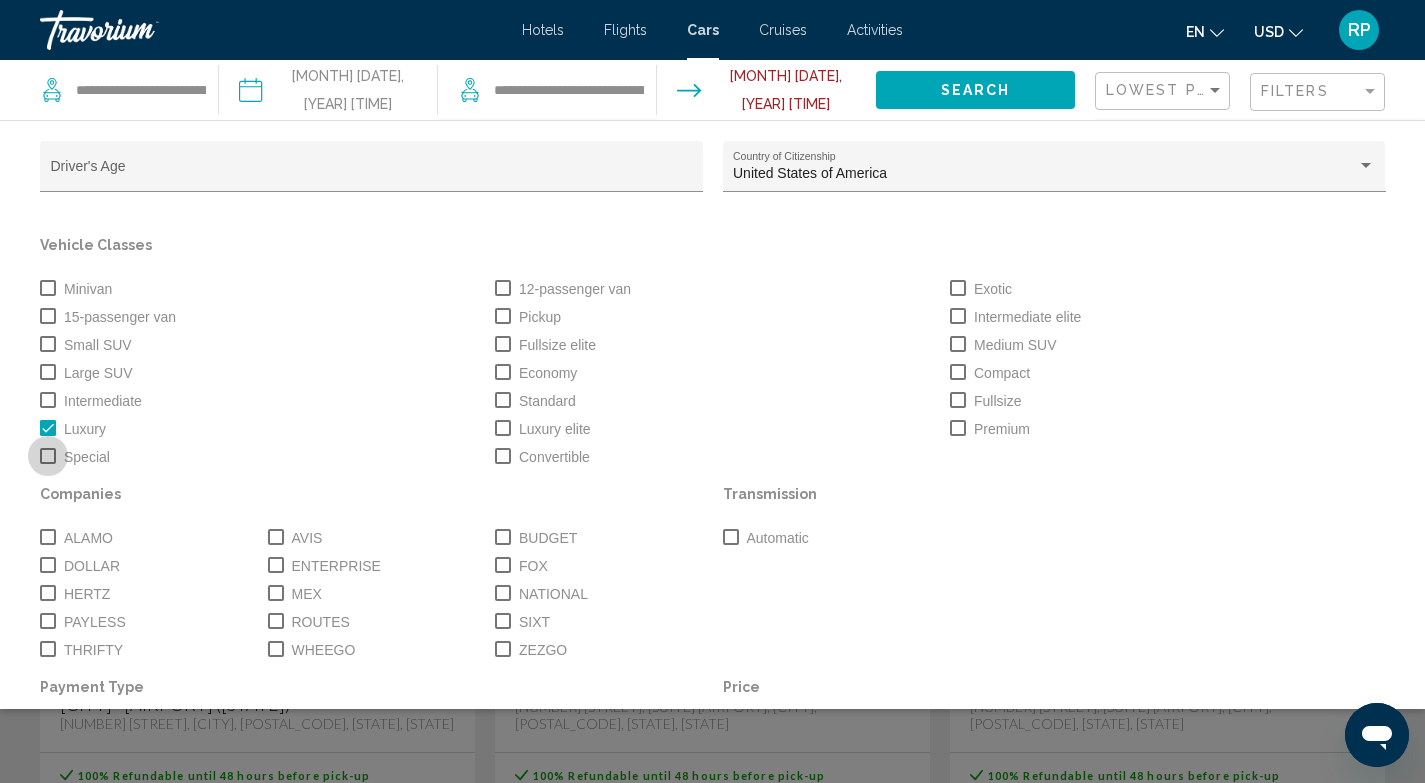 click at bounding box center (48, 456) 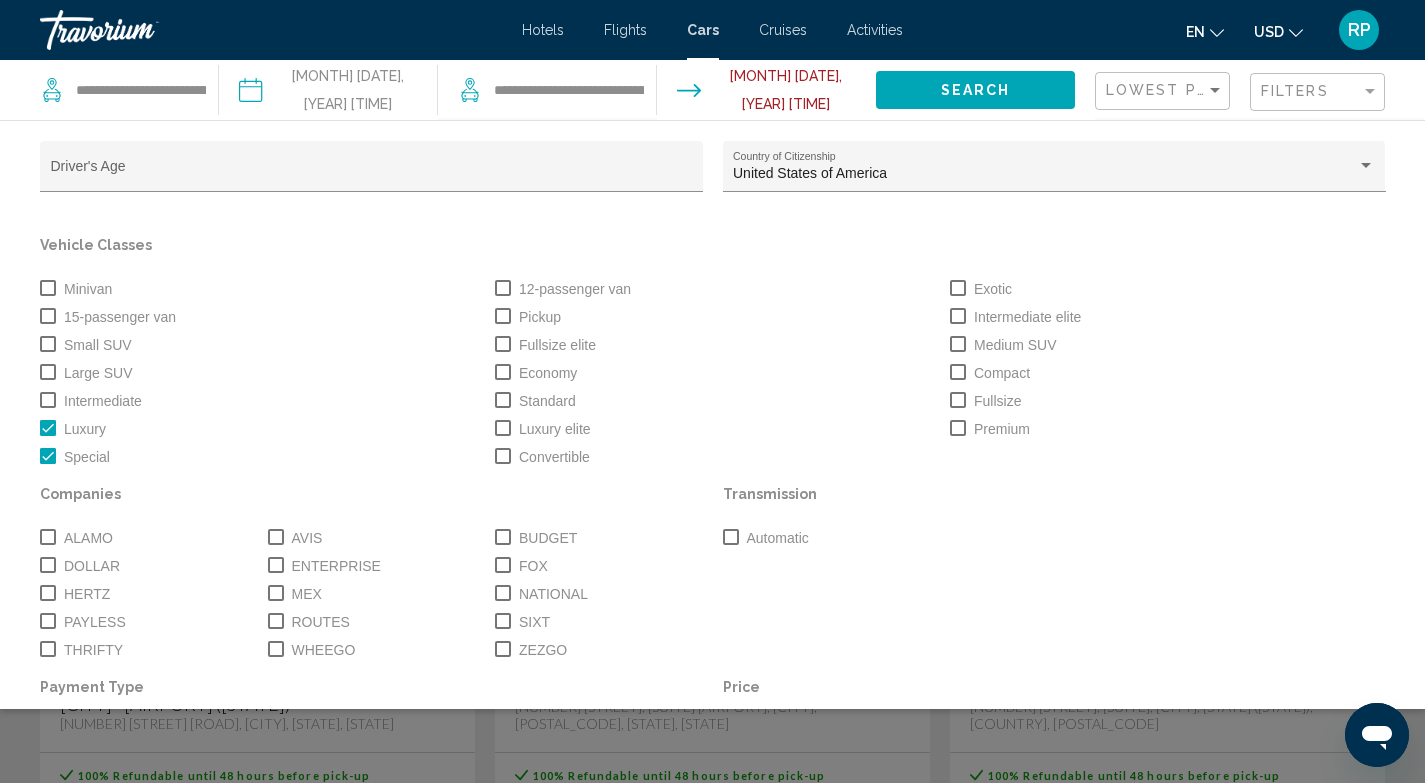 click at bounding box center (48, 344) 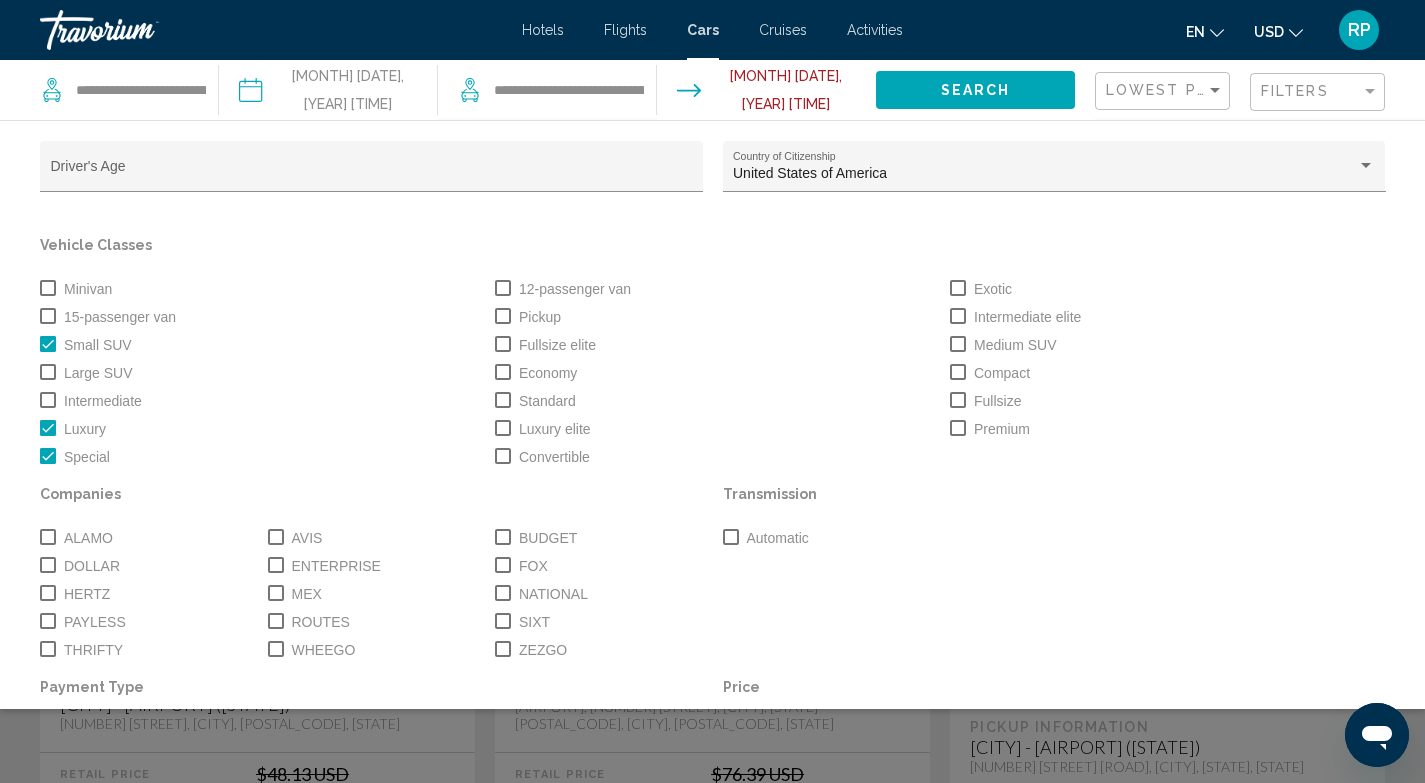 drag, startPoint x: 48, startPoint y: 378, endPoint x: 150, endPoint y: 422, distance: 111.085556 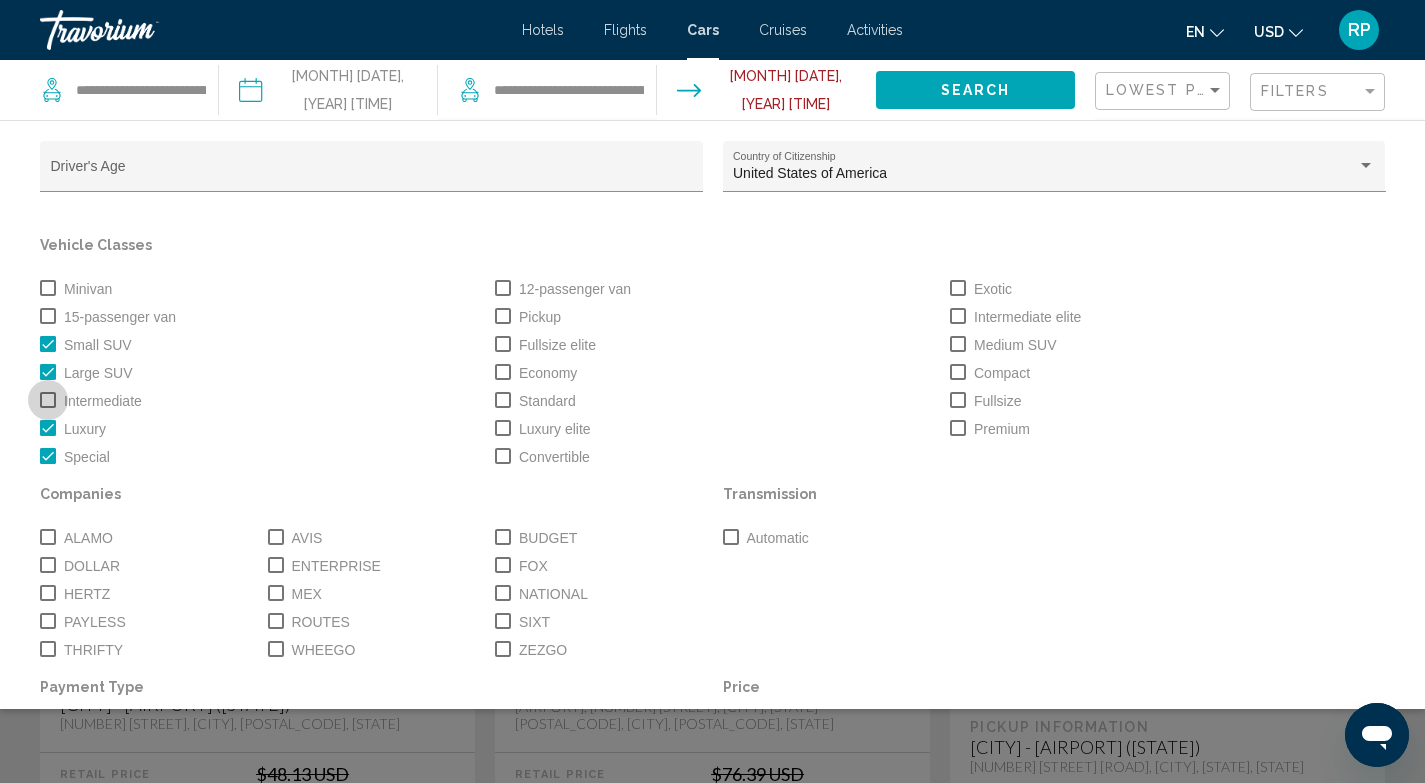 click at bounding box center (48, 400) 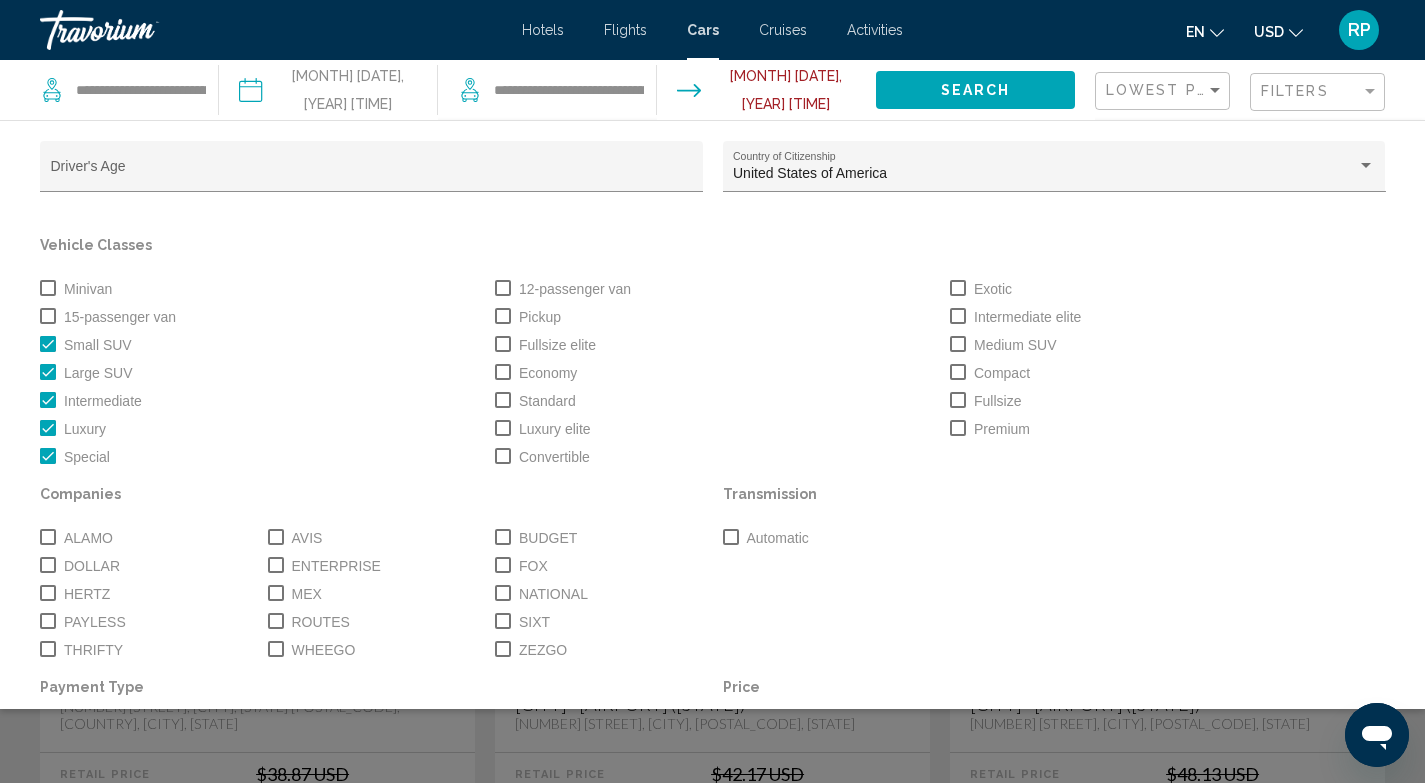 drag, startPoint x: 950, startPoint y: 290, endPoint x: 954, endPoint y: 302, distance: 12.649111 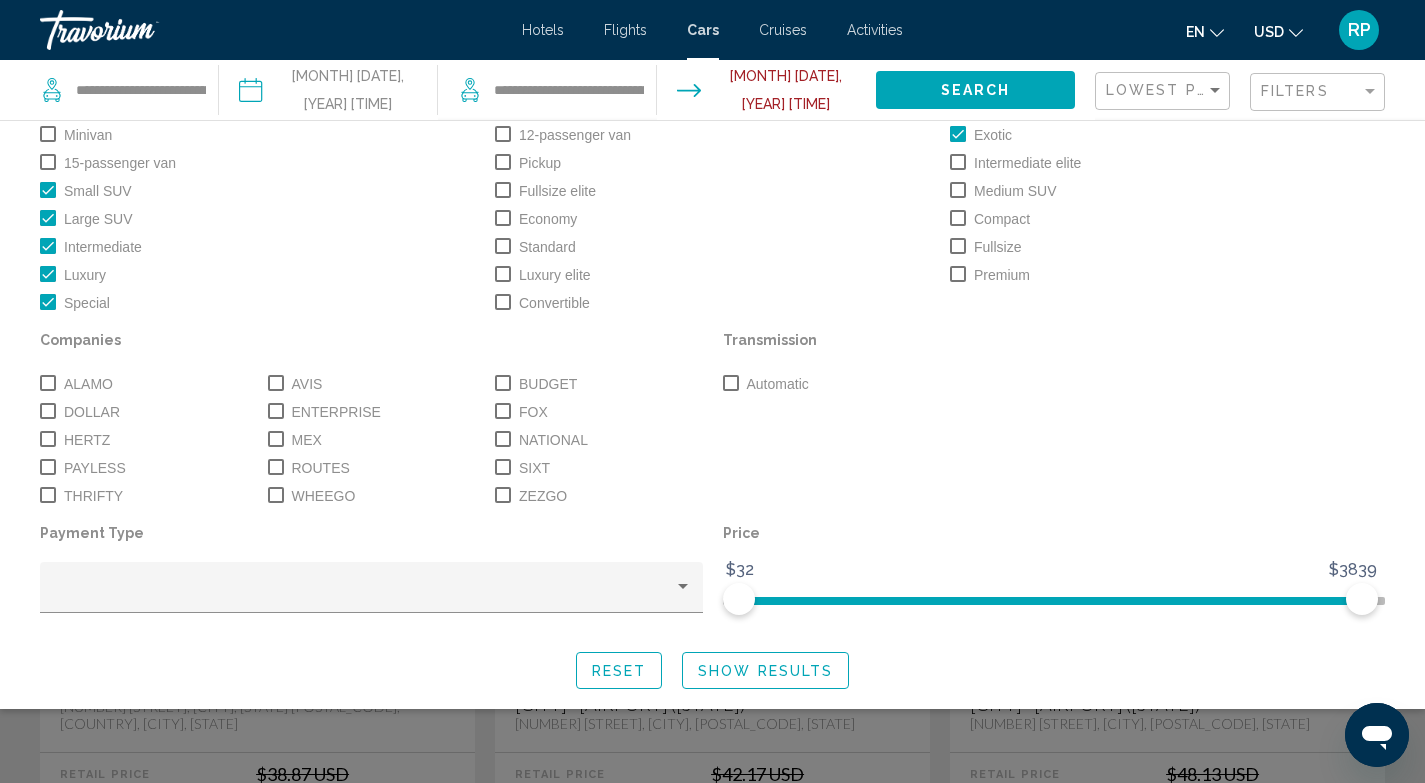 scroll, scrollTop: 161, scrollLeft: 0, axis: vertical 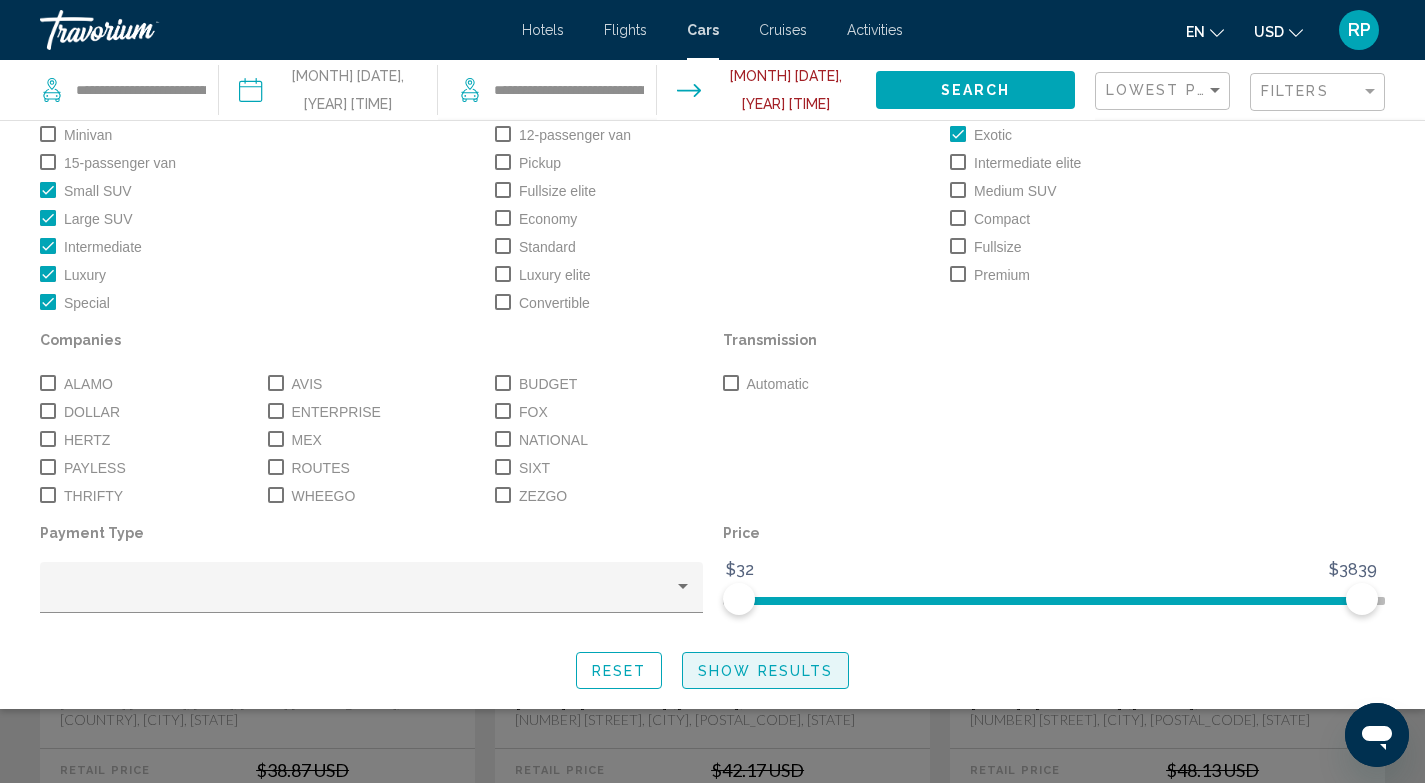 click on "Show Results" 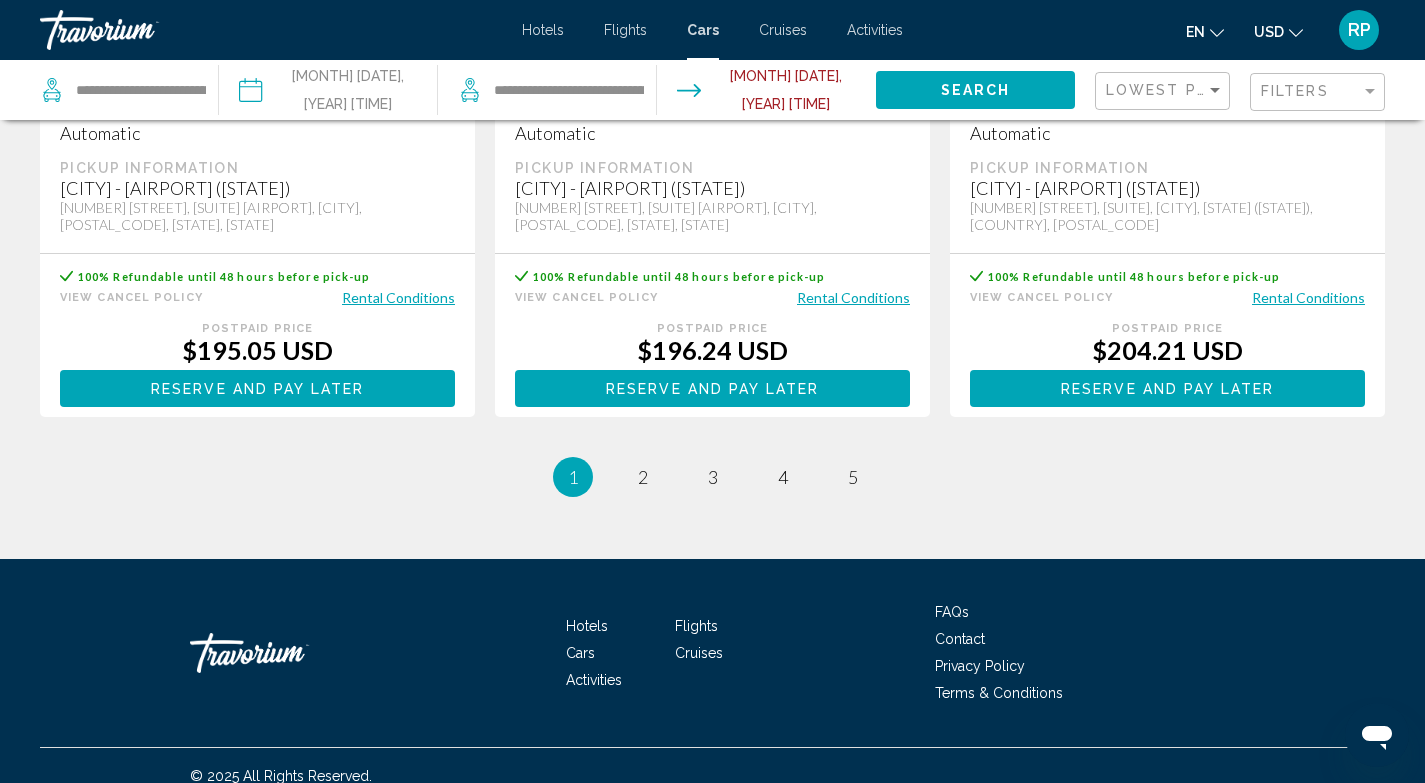 scroll, scrollTop: 3061, scrollLeft: 0, axis: vertical 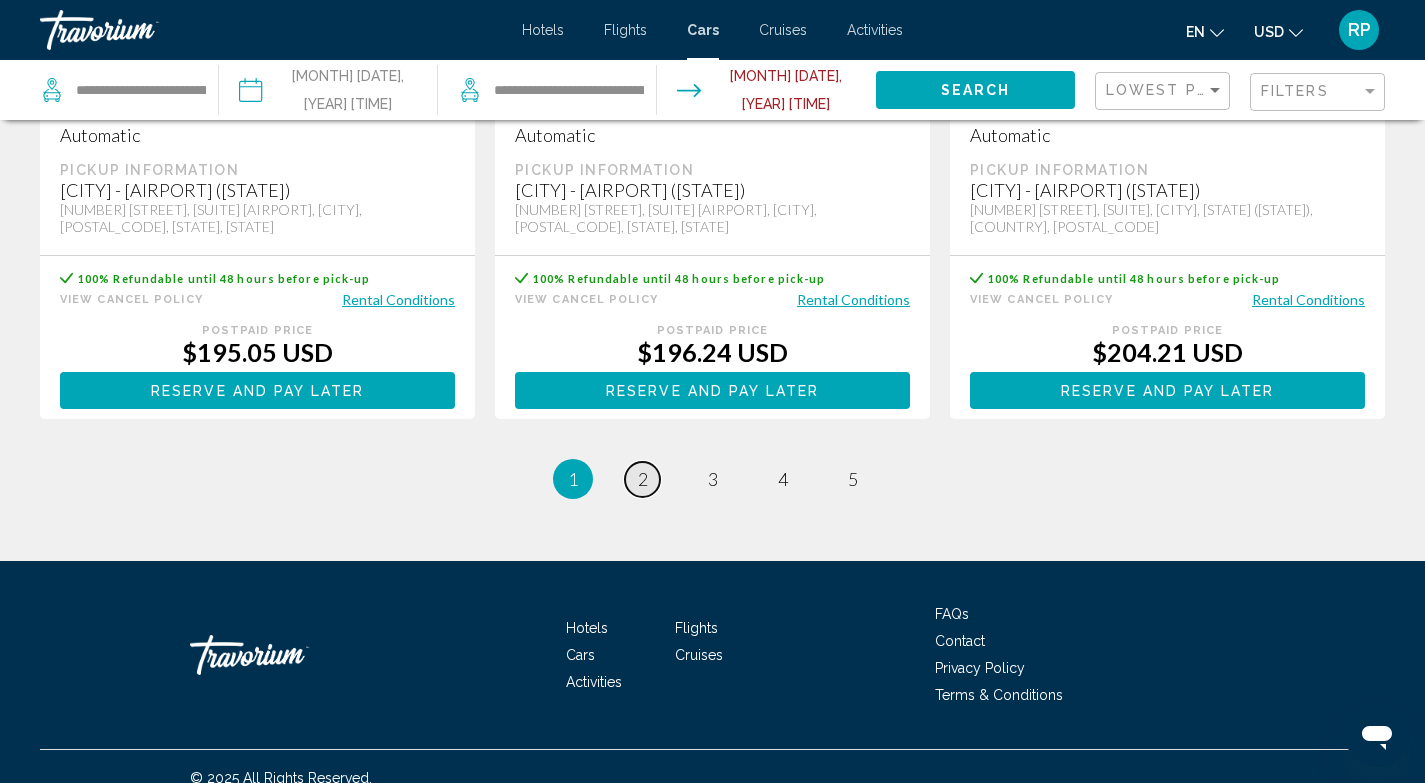 click on "2" at bounding box center (643, 479) 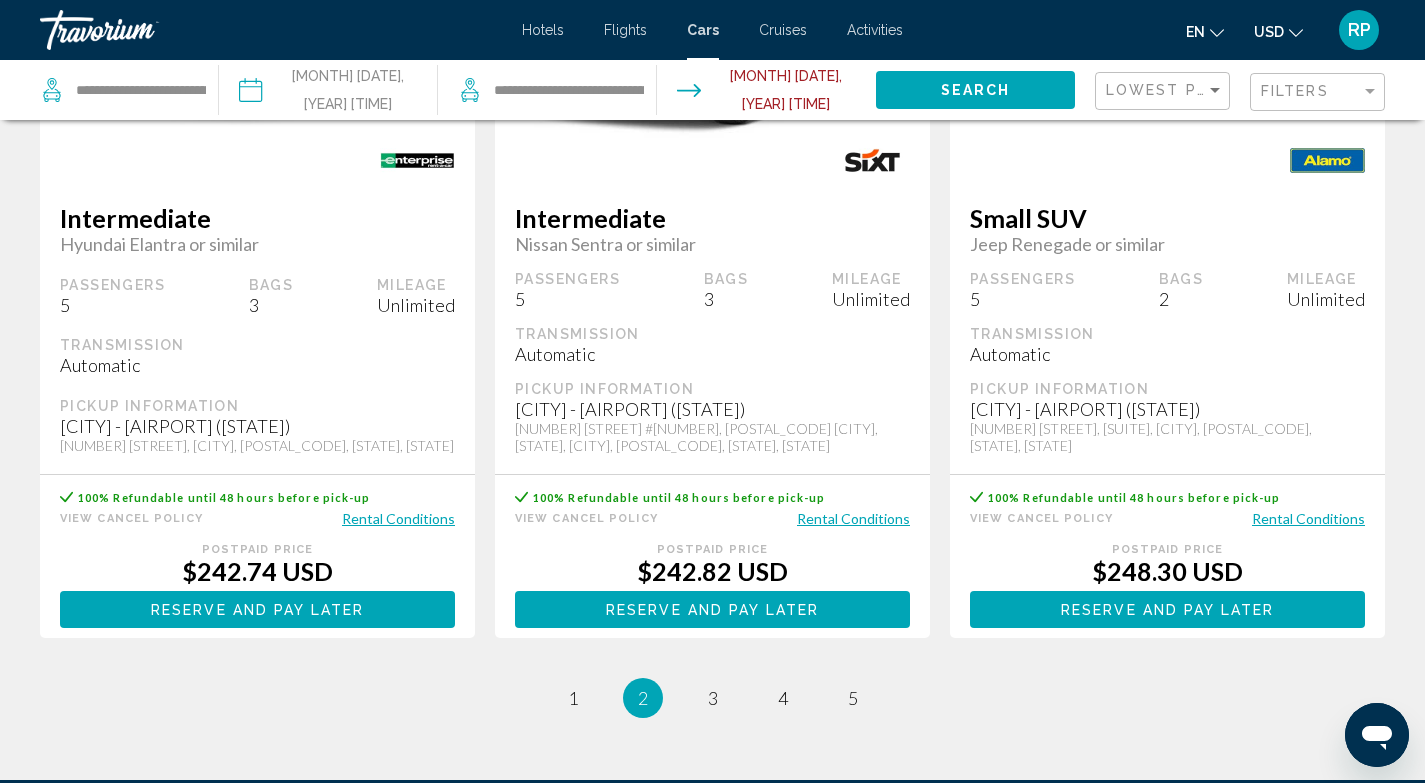 scroll, scrollTop: 3007, scrollLeft: 0, axis: vertical 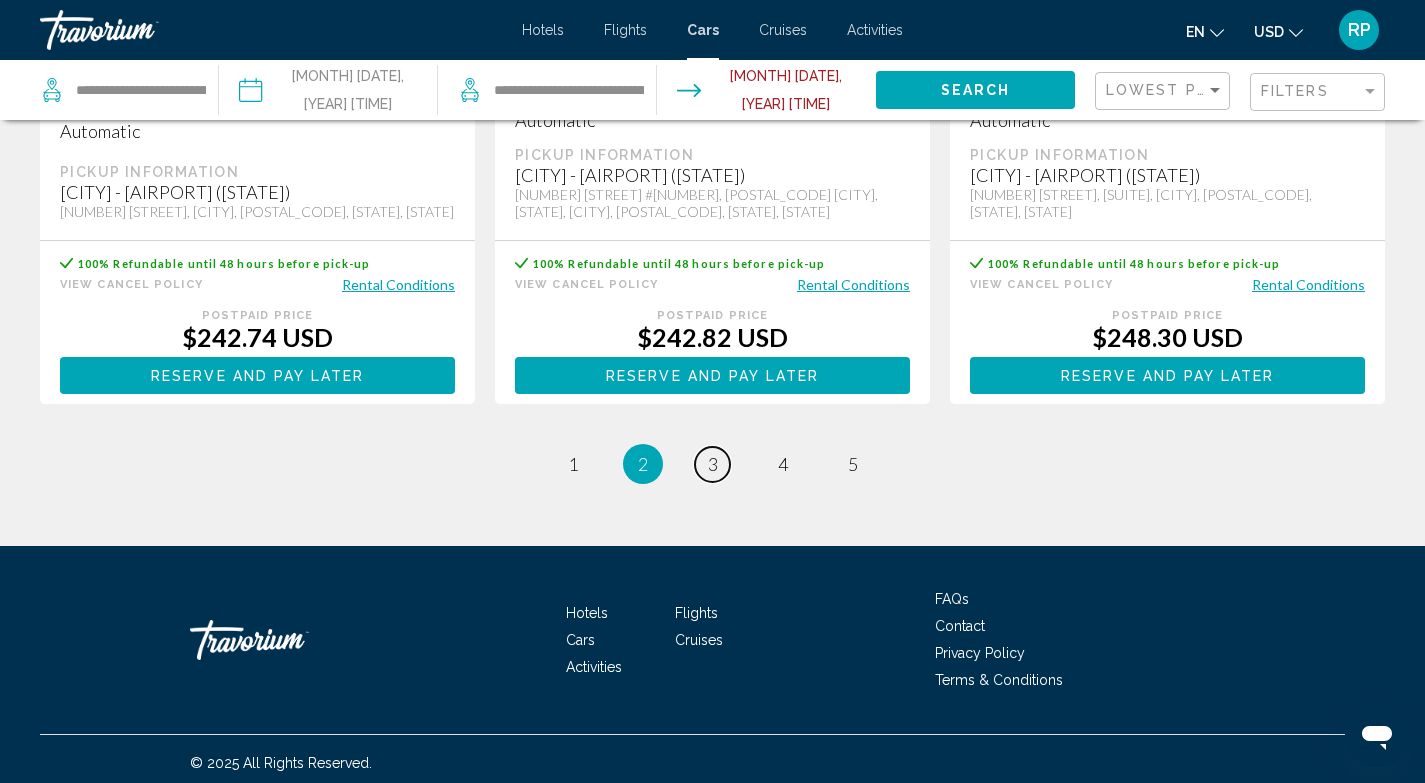 click on "page  3" at bounding box center (712, 464) 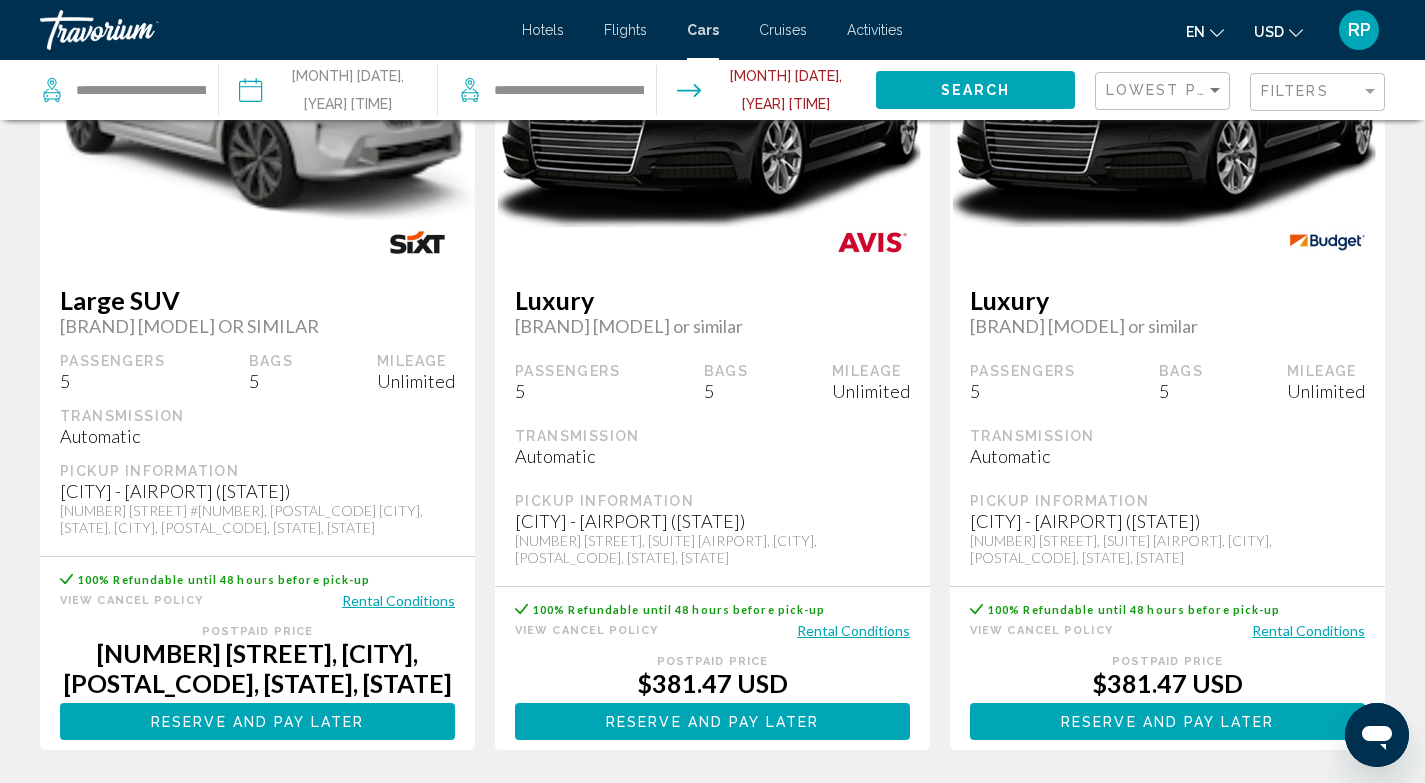 scroll, scrollTop: 2835, scrollLeft: 0, axis: vertical 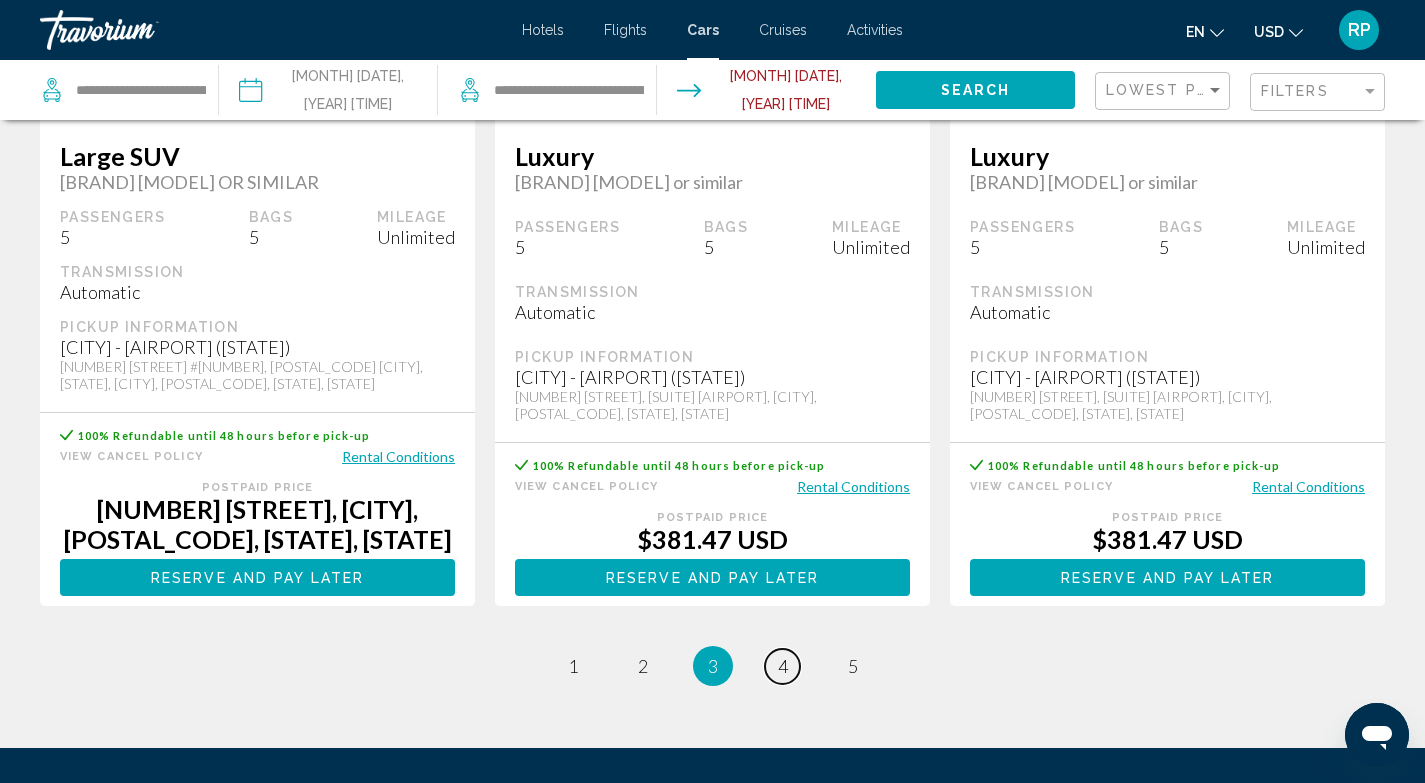 click on "page  4" at bounding box center [782, 666] 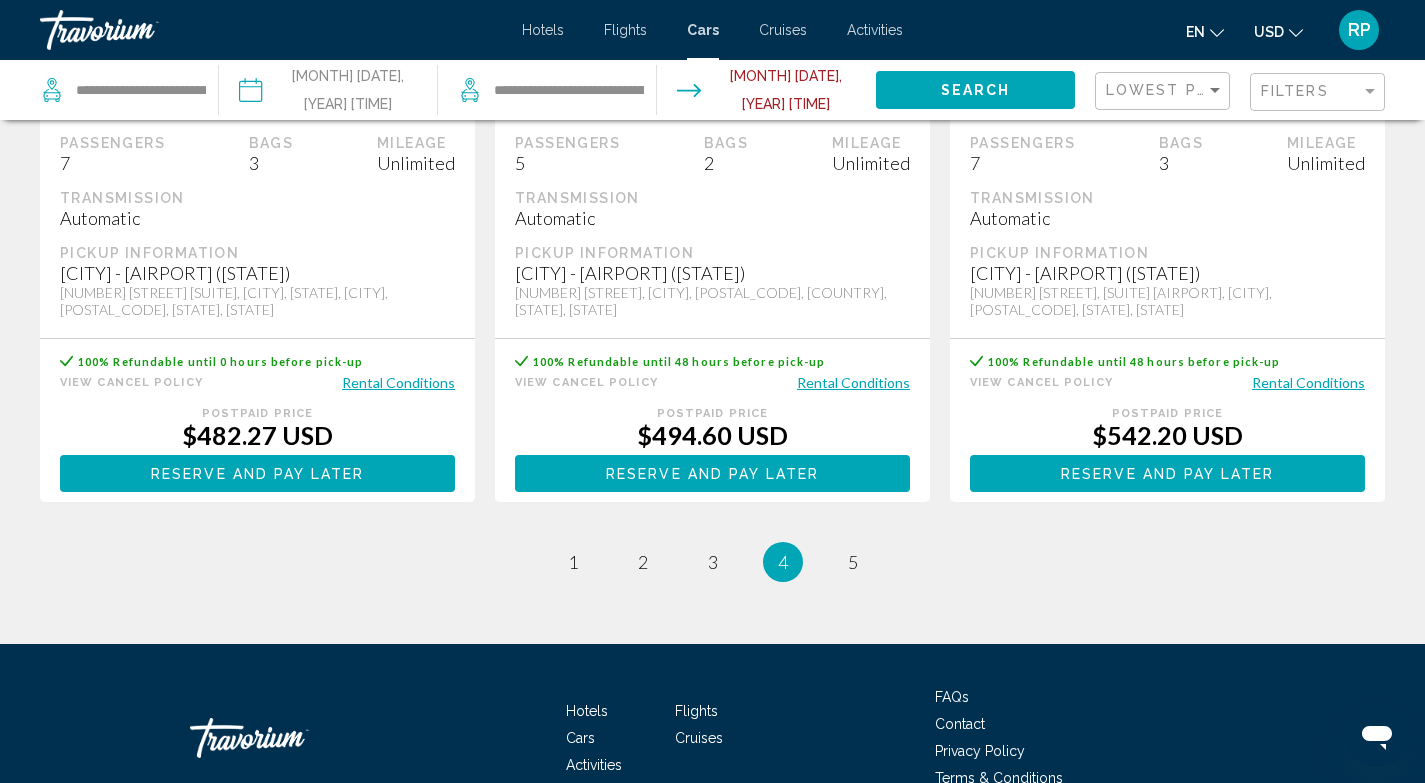 scroll, scrollTop: 3039, scrollLeft: 0, axis: vertical 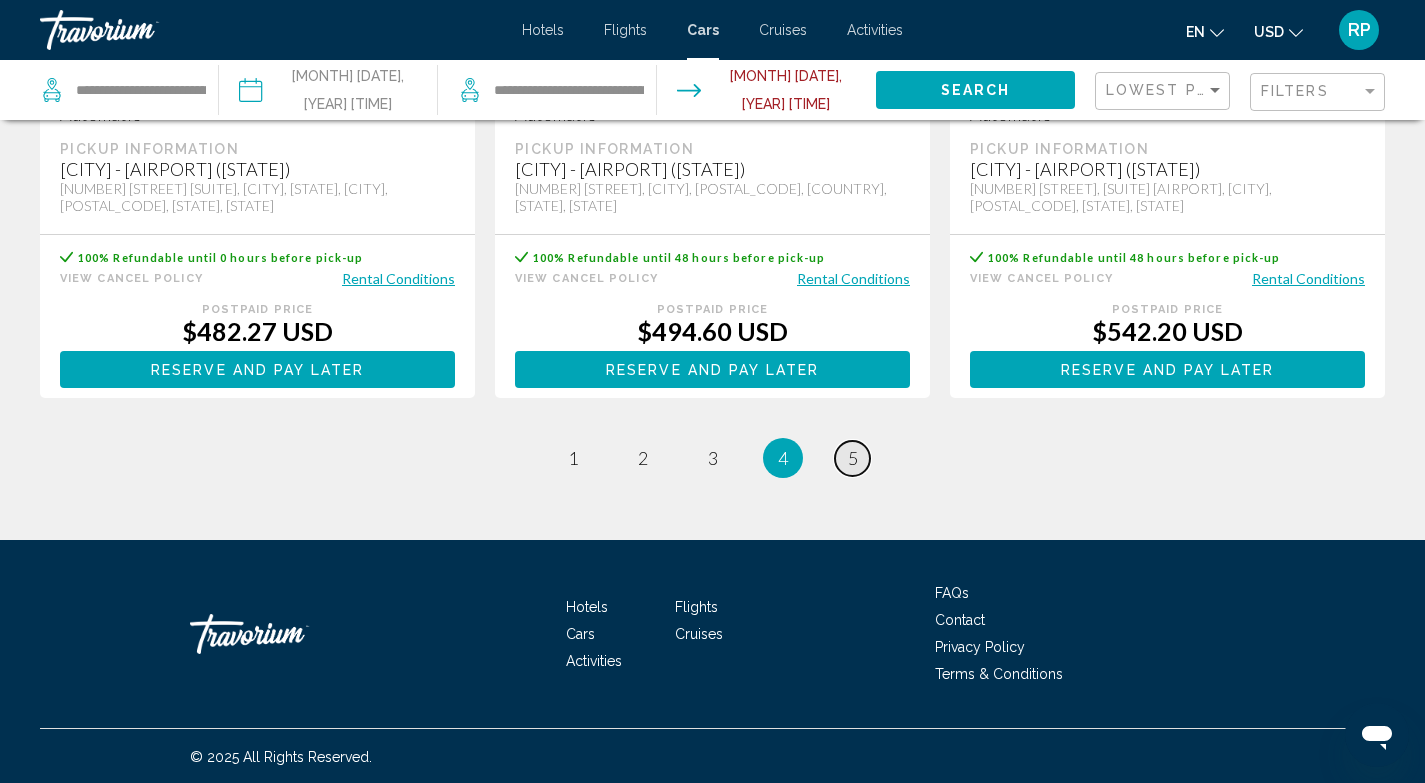 click on "5" at bounding box center [853, 458] 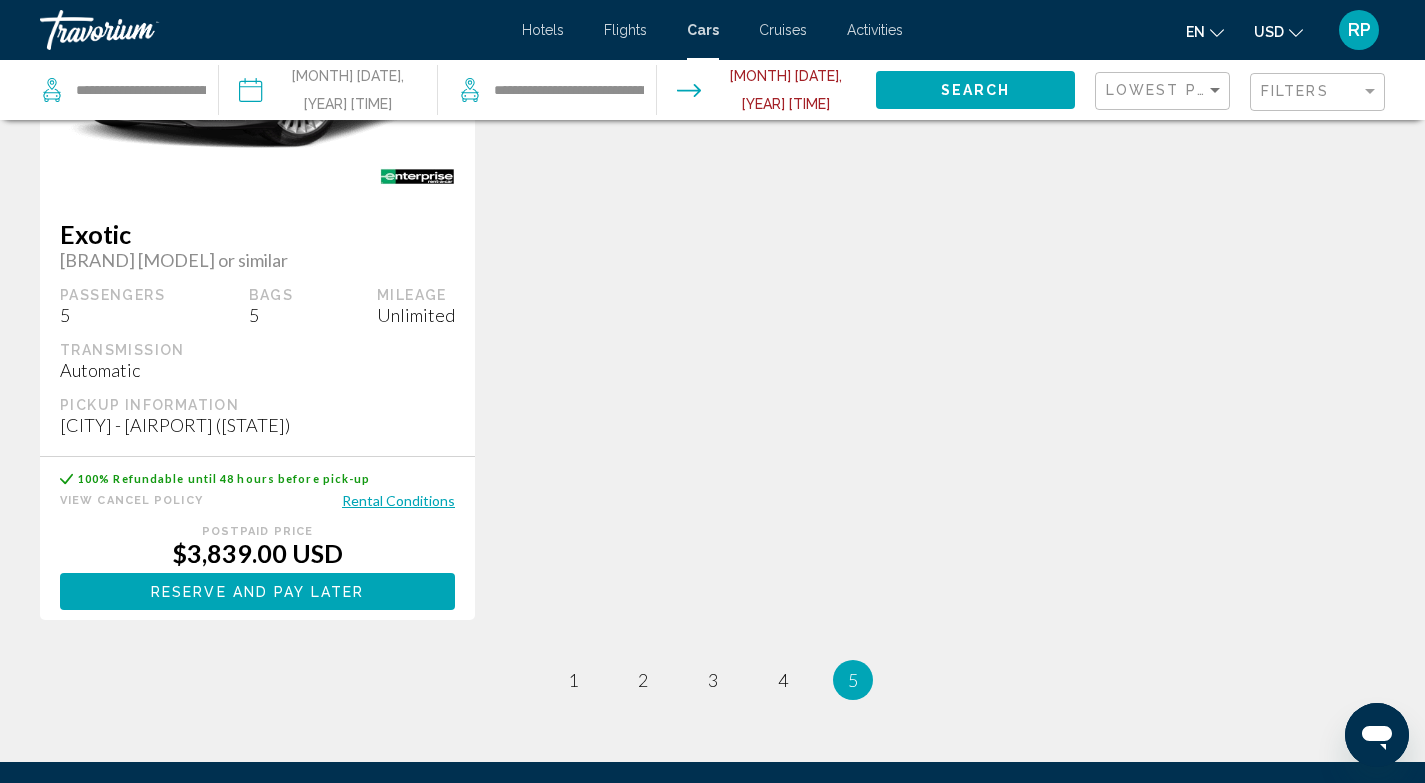 scroll, scrollTop: 2137, scrollLeft: 0, axis: vertical 